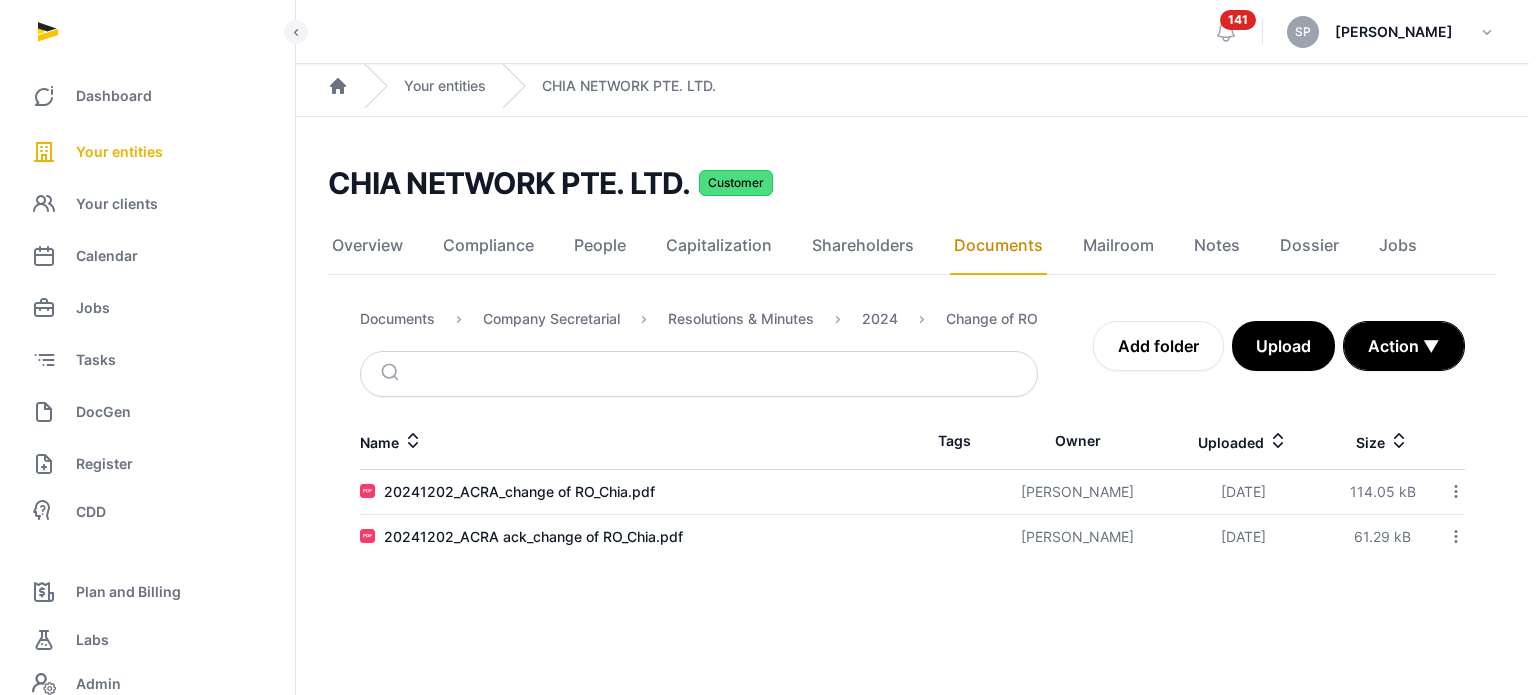 scroll, scrollTop: 0, scrollLeft: 0, axis: both 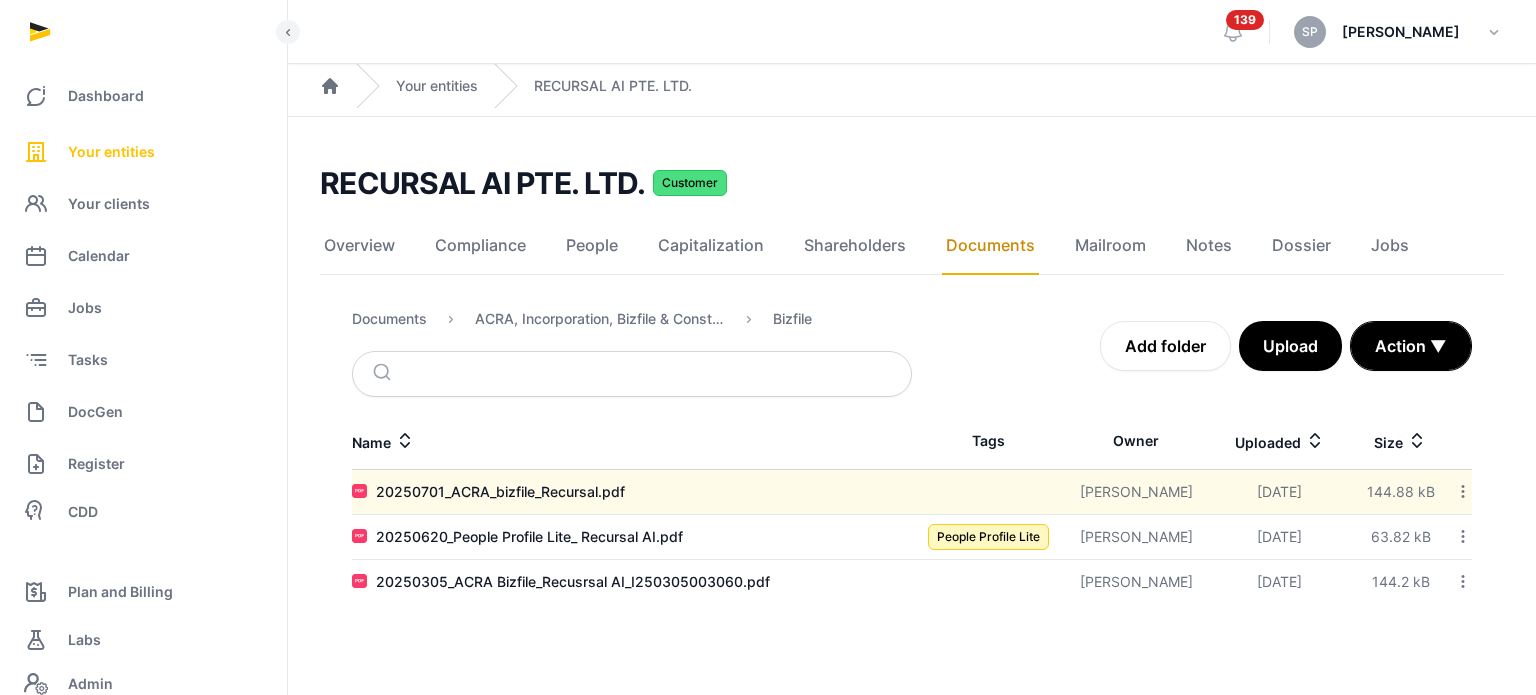 click on "Your entities" at bounding box center [111, 152] 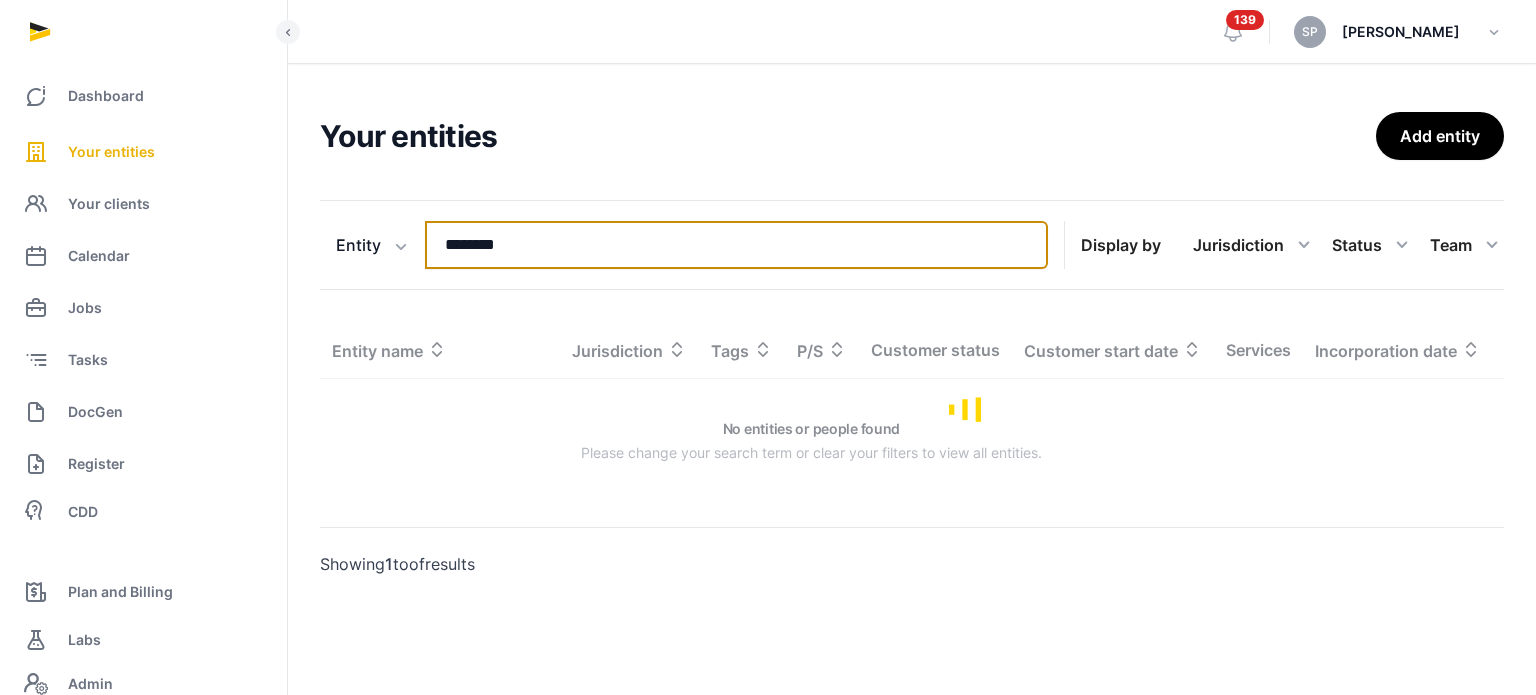 click on "********" at bounding box center (736, 245) 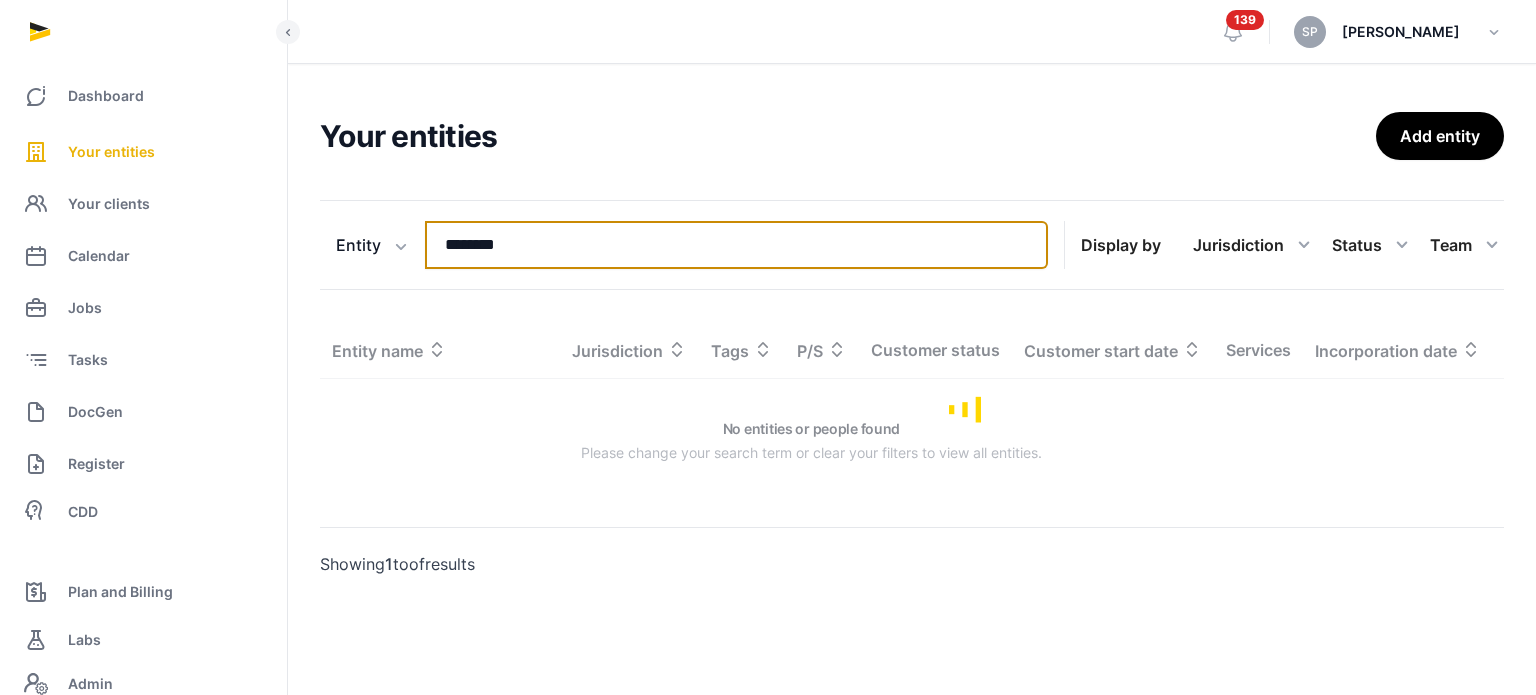 click on "********" at bounding box center [736, 245] 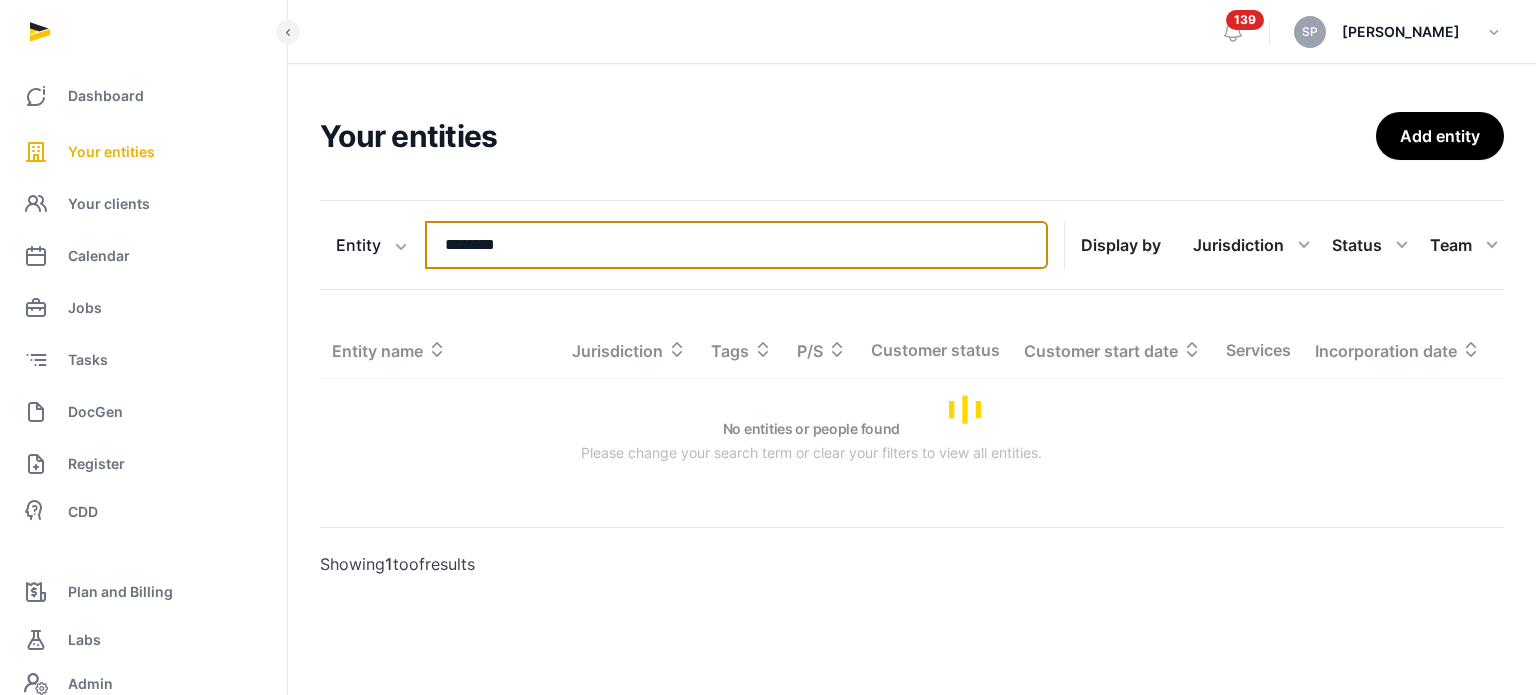click on "********" at bounding box center [736, 245] 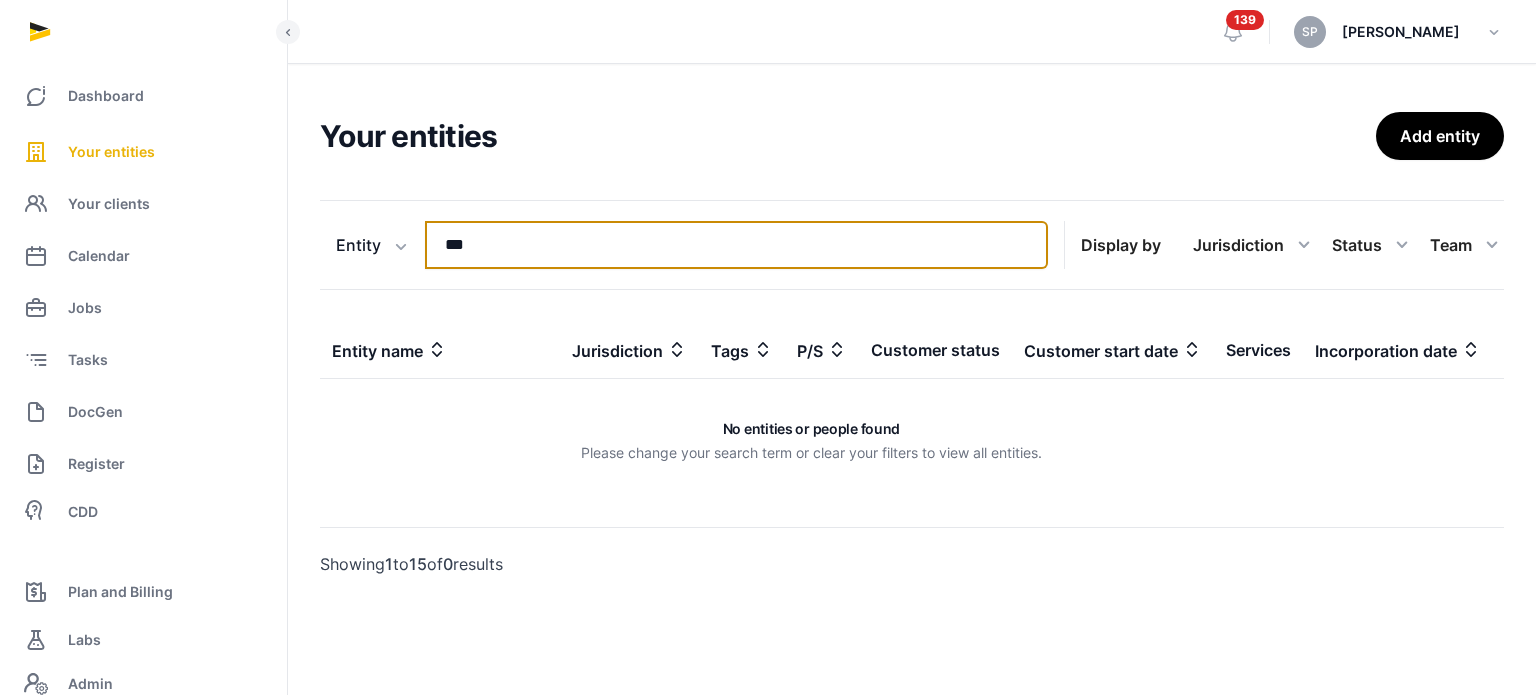 click on "***" at bounding box center (736, 245) 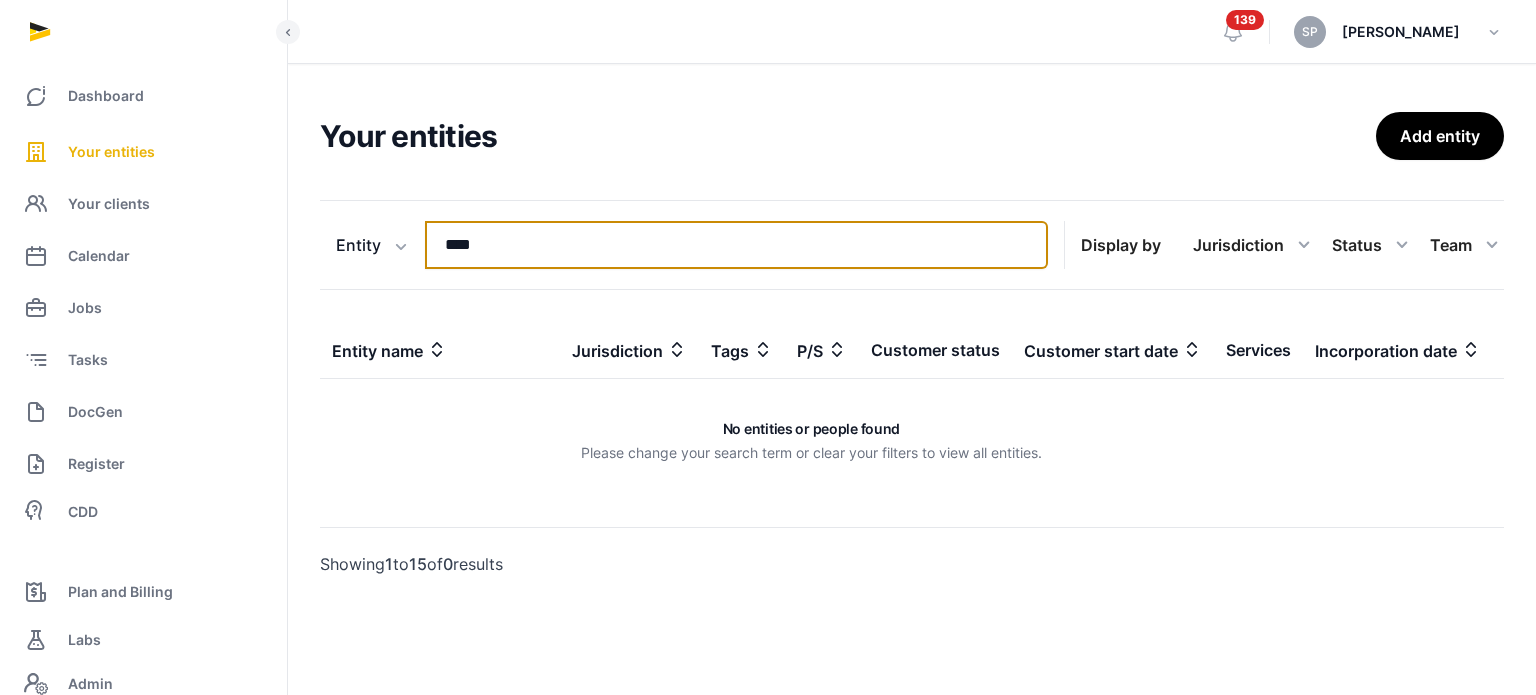 type on "****" 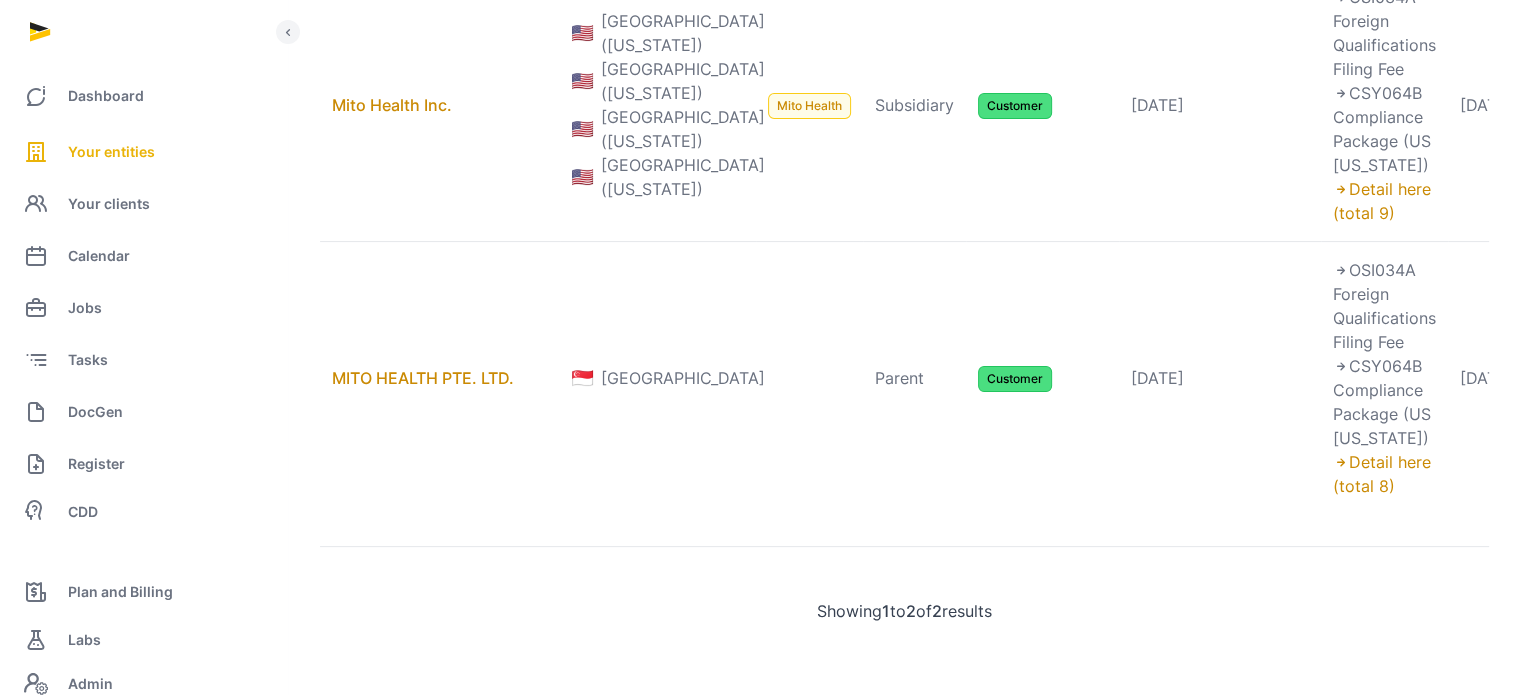 scroll, scrollTop: 492, scrollLeft: 0, axis: vertical 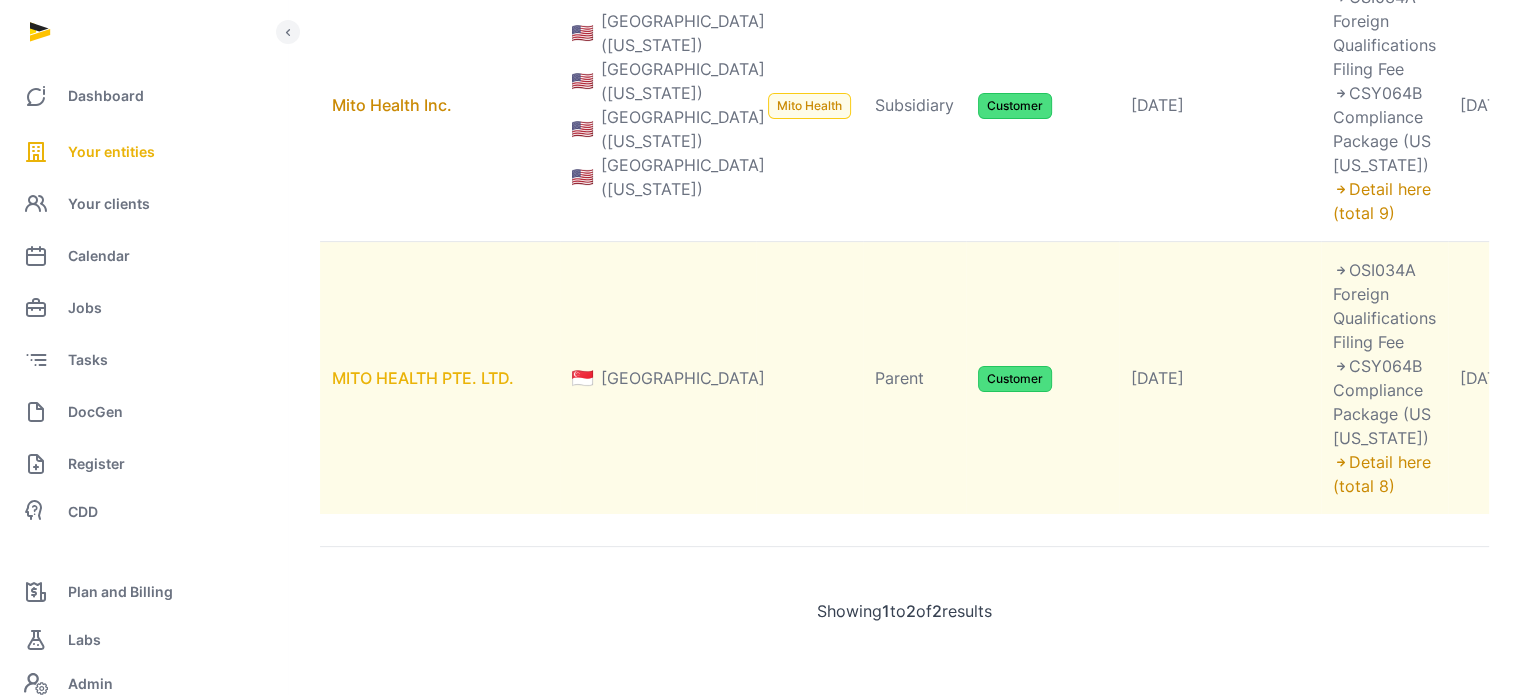 click on "MITO HEALTH PTE. LTD." at bounding box center [423, 378] 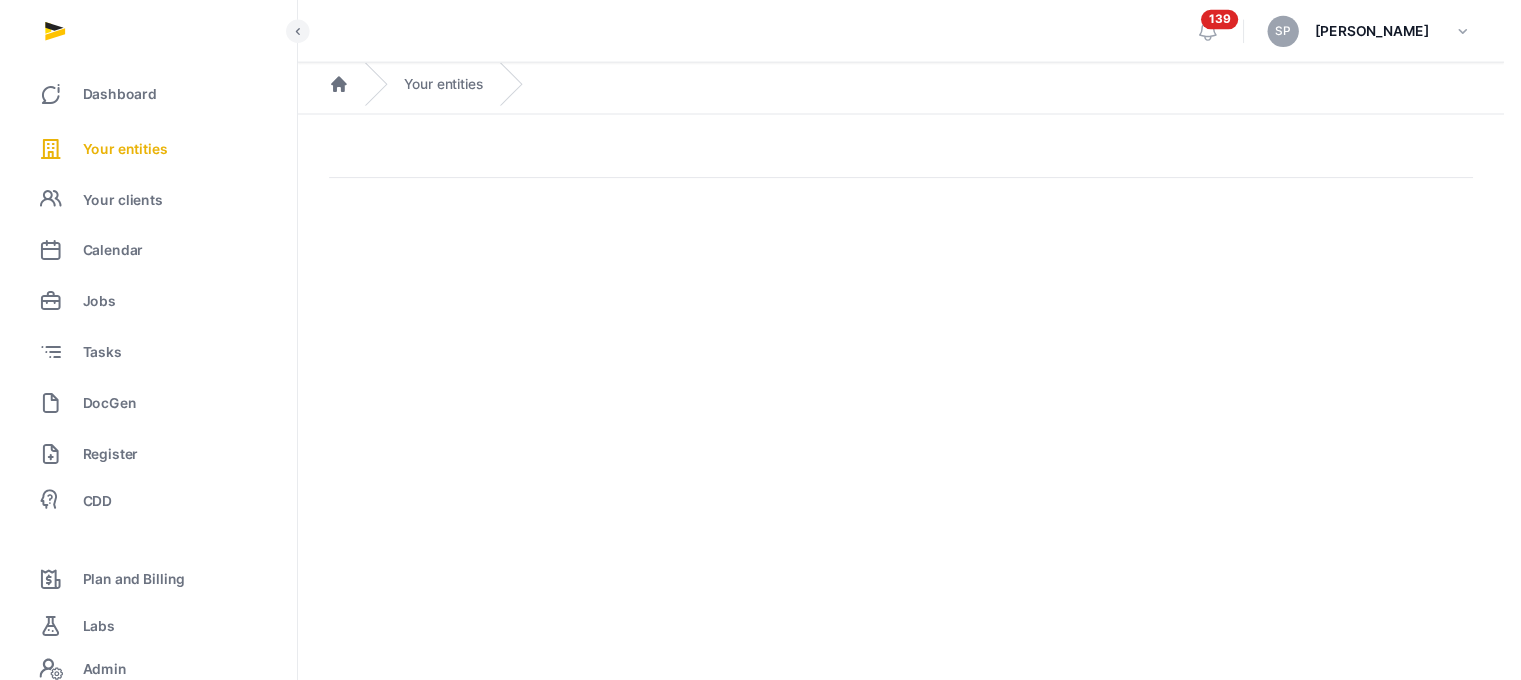scroll, scrollTop: 0, scrollLeft: 0, axis: both 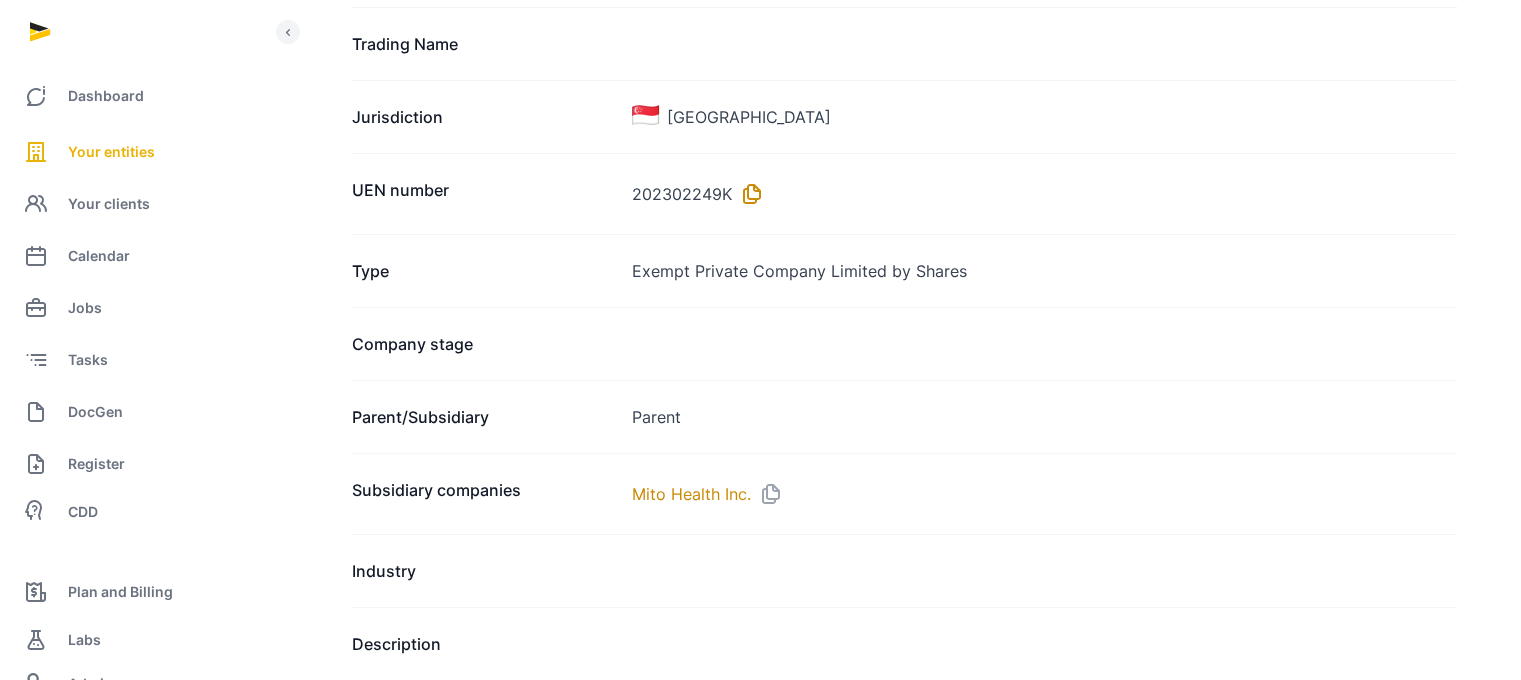 click at bounding box center (748, 194) 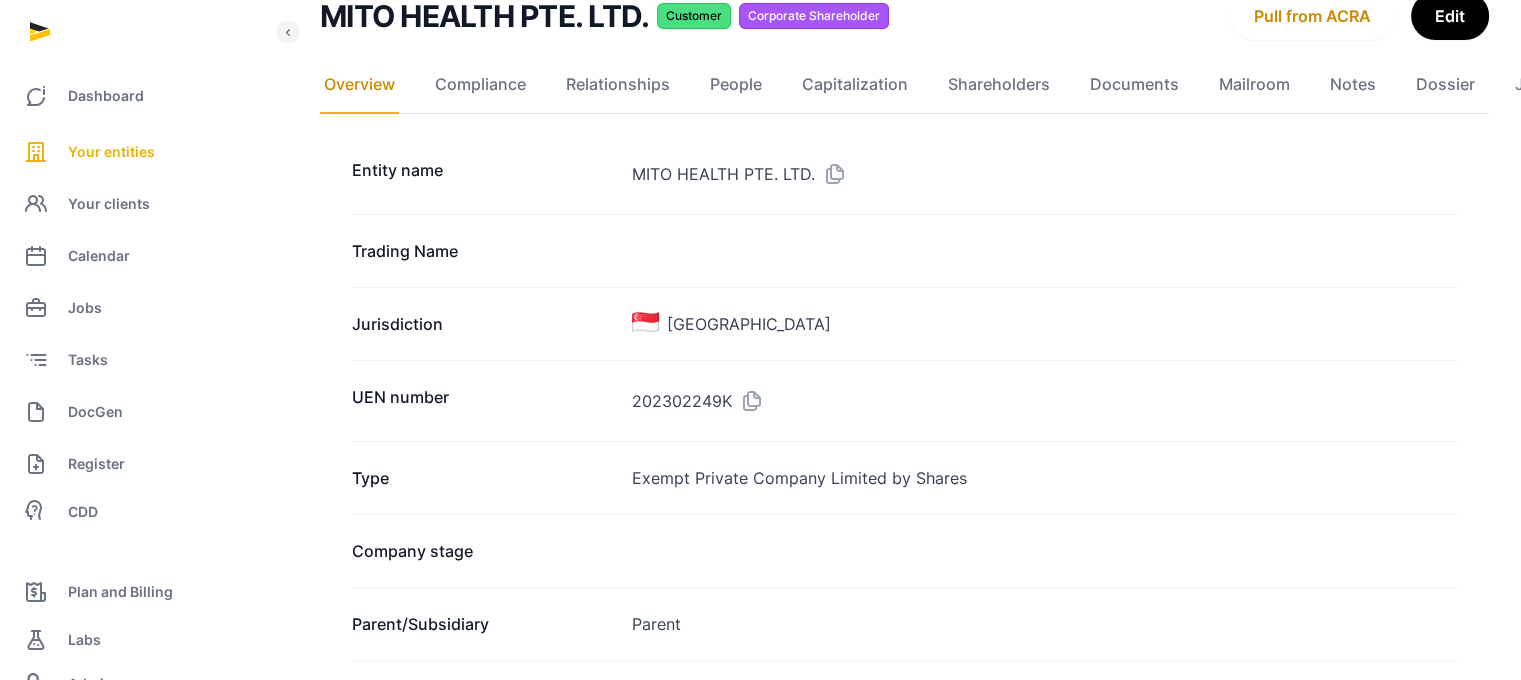 scroll, scrollTop: 0, scrollLeft: 0, axis: both 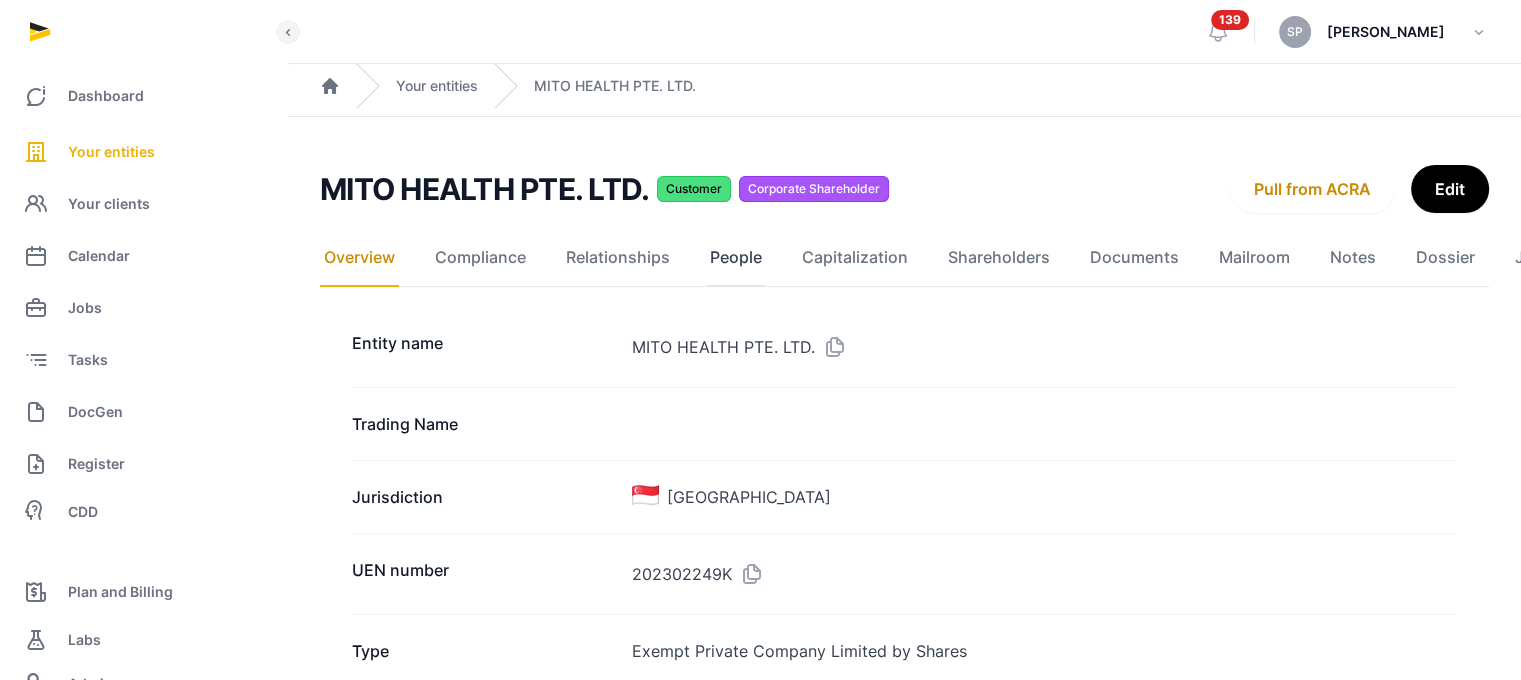 click on "People" 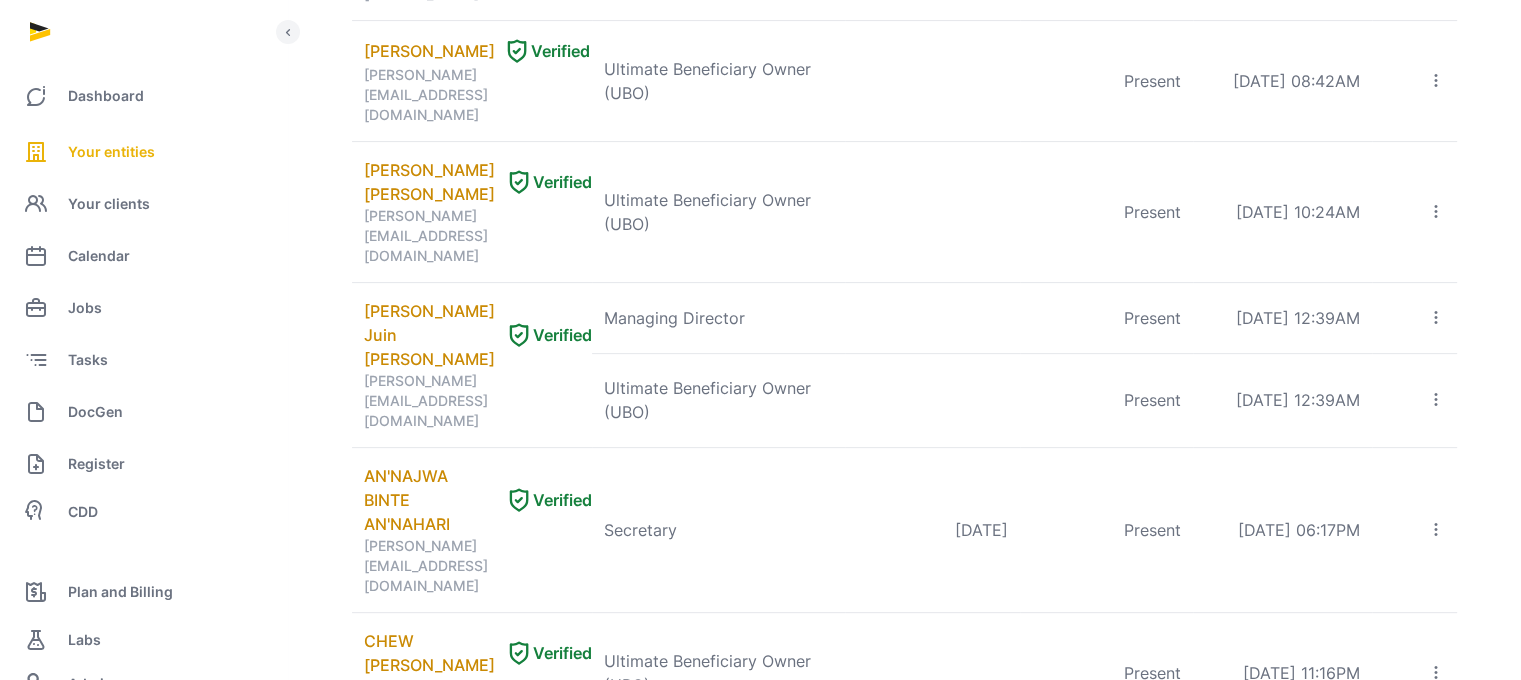 scroll, scrollTop: 580, scrollLeft: 0, axis: vertical 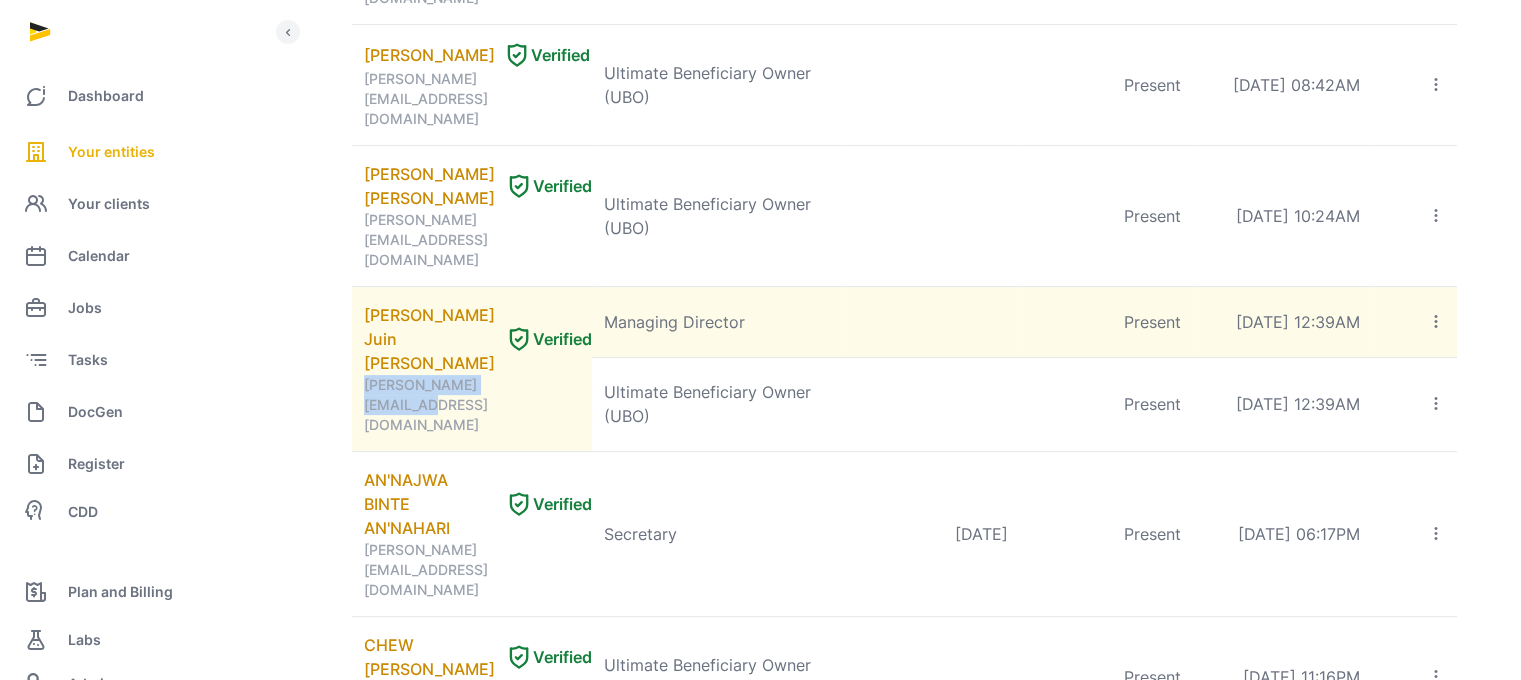 drag, startPoint x: 557, startPoint y: 261, endPoint x: 362, endPoint y: 270, distance: 195.20758 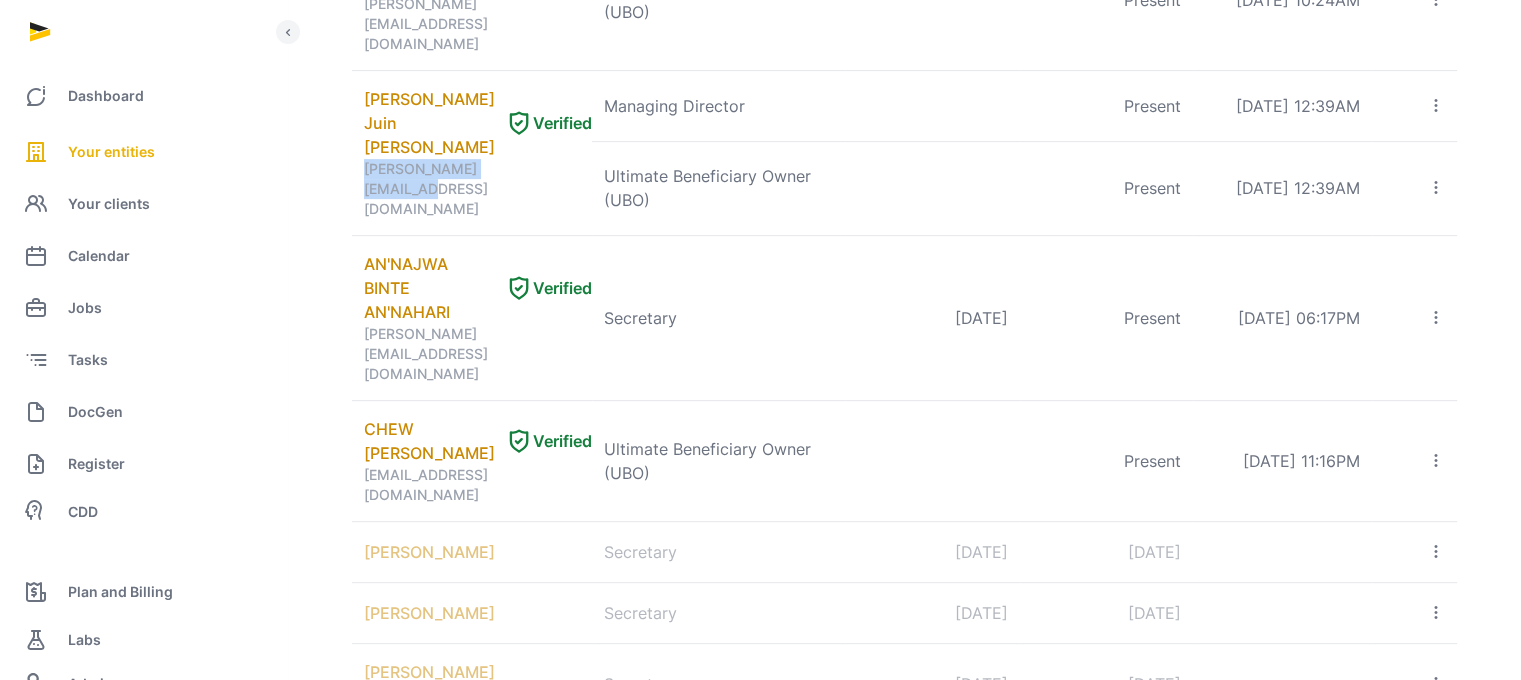 scroll, scrollTop: 972, scrollLeft: 0, axis: vertical 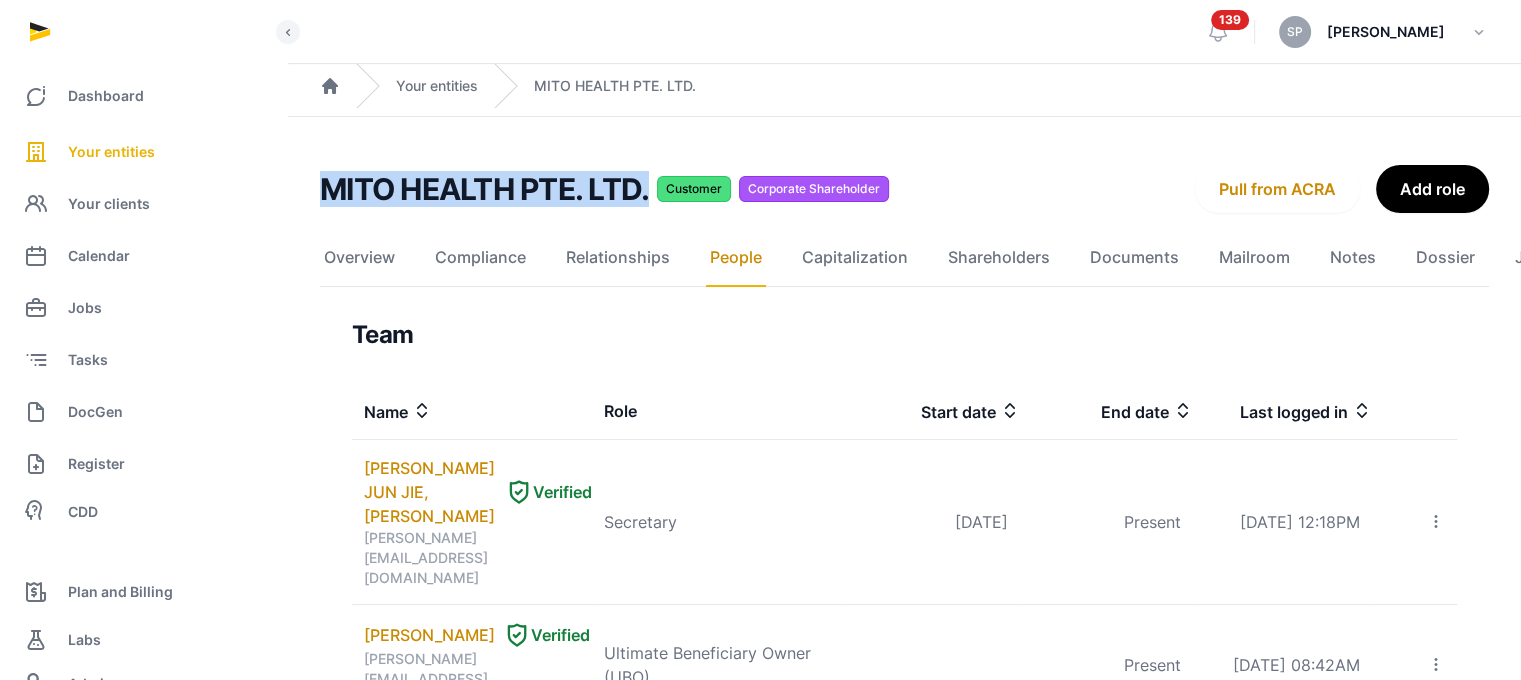 drag, startPoint x: 651, startPoint y: 195, endPoint x: 316, endPoint y: 177, distance: 335.48325 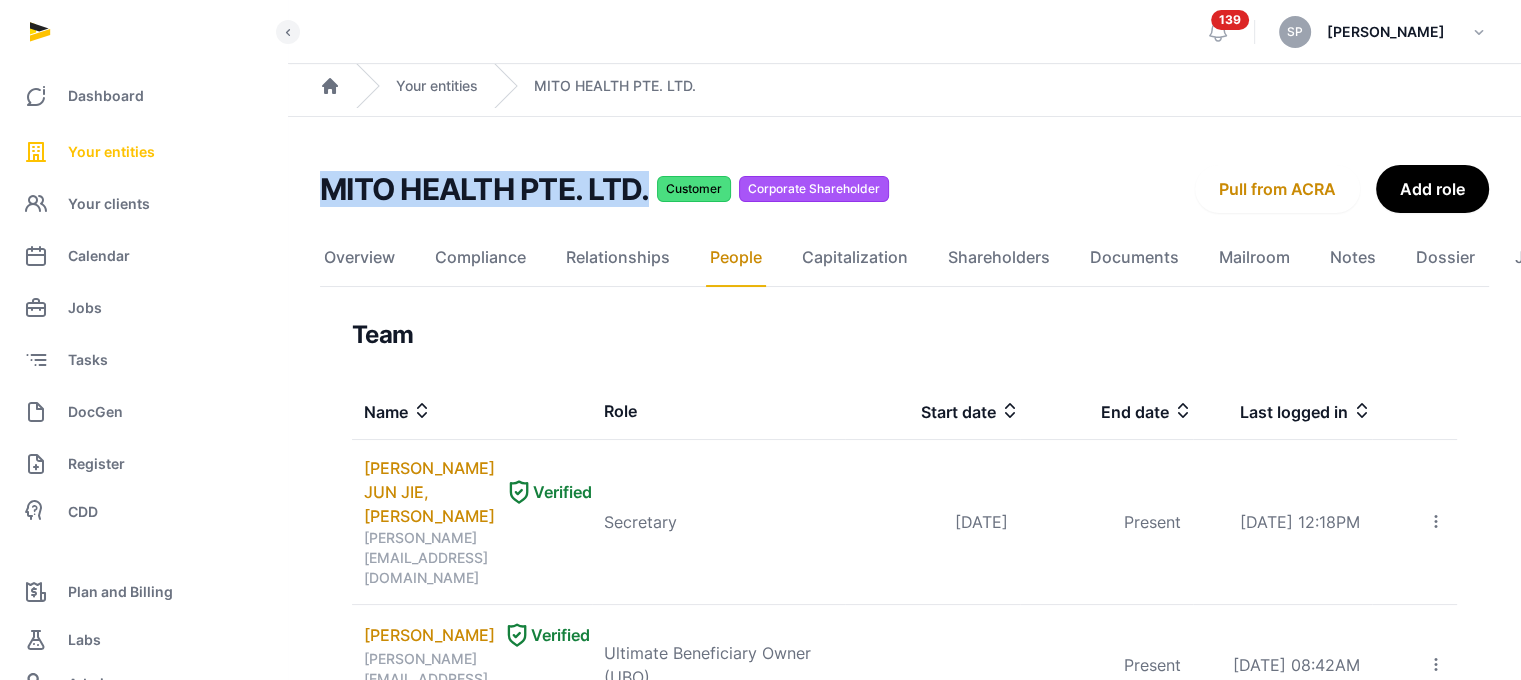 click on "Your entities" at bounding box center [111, 152] 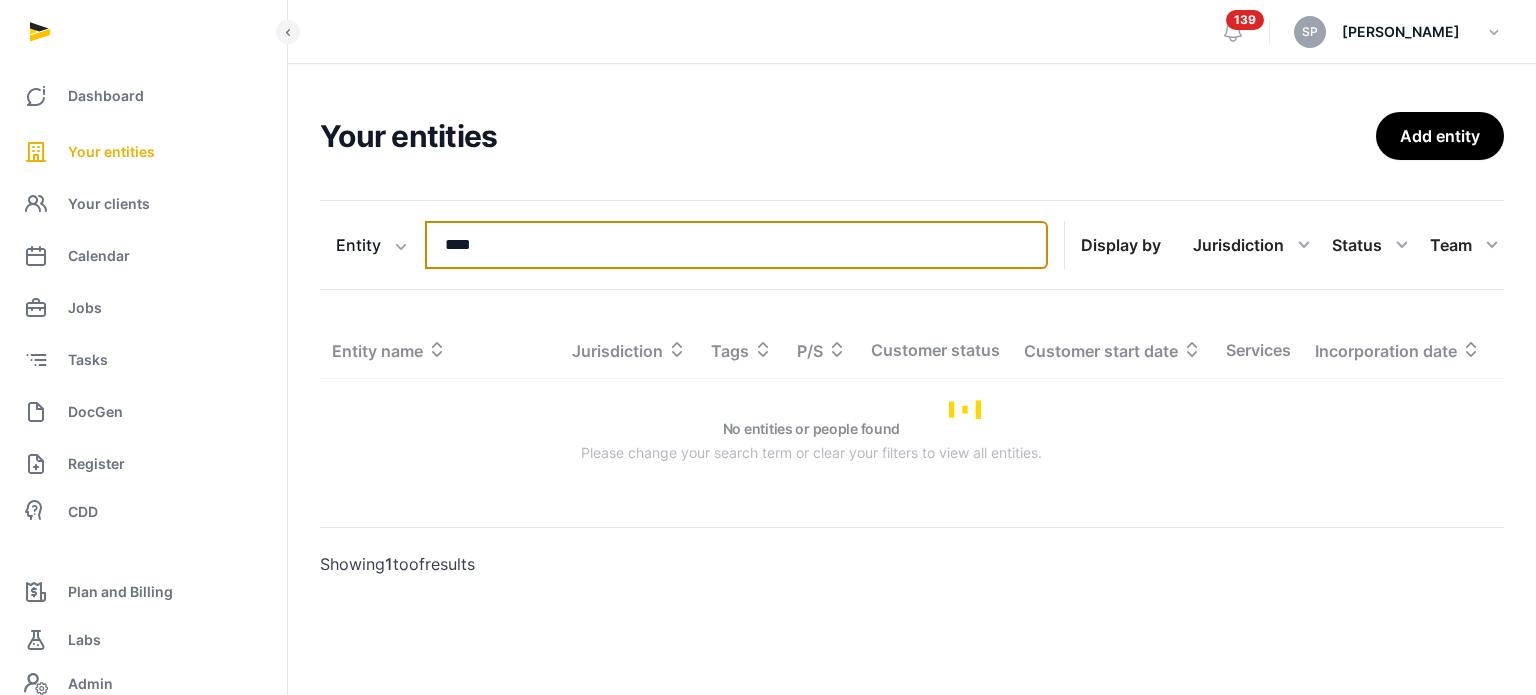 click on "****" at bounding box center [736, 245] 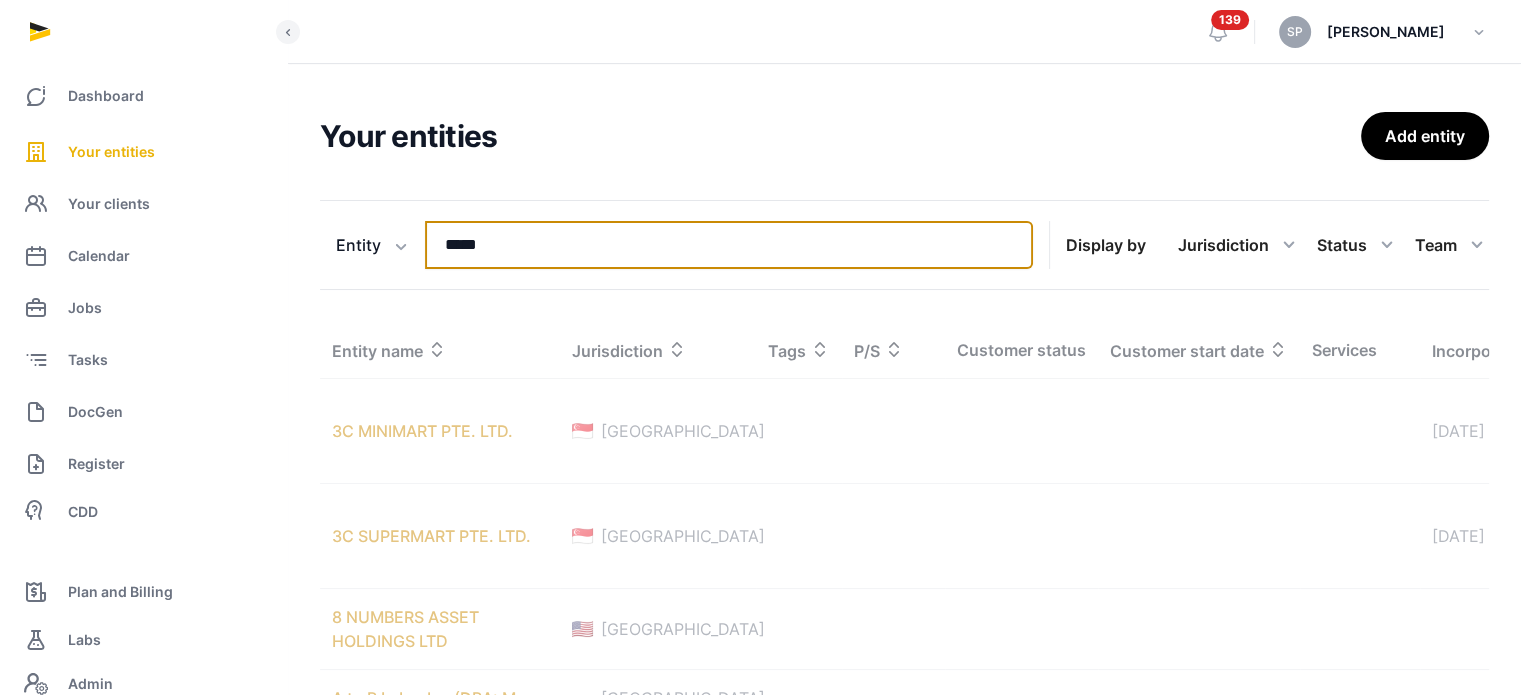 type on "*****" 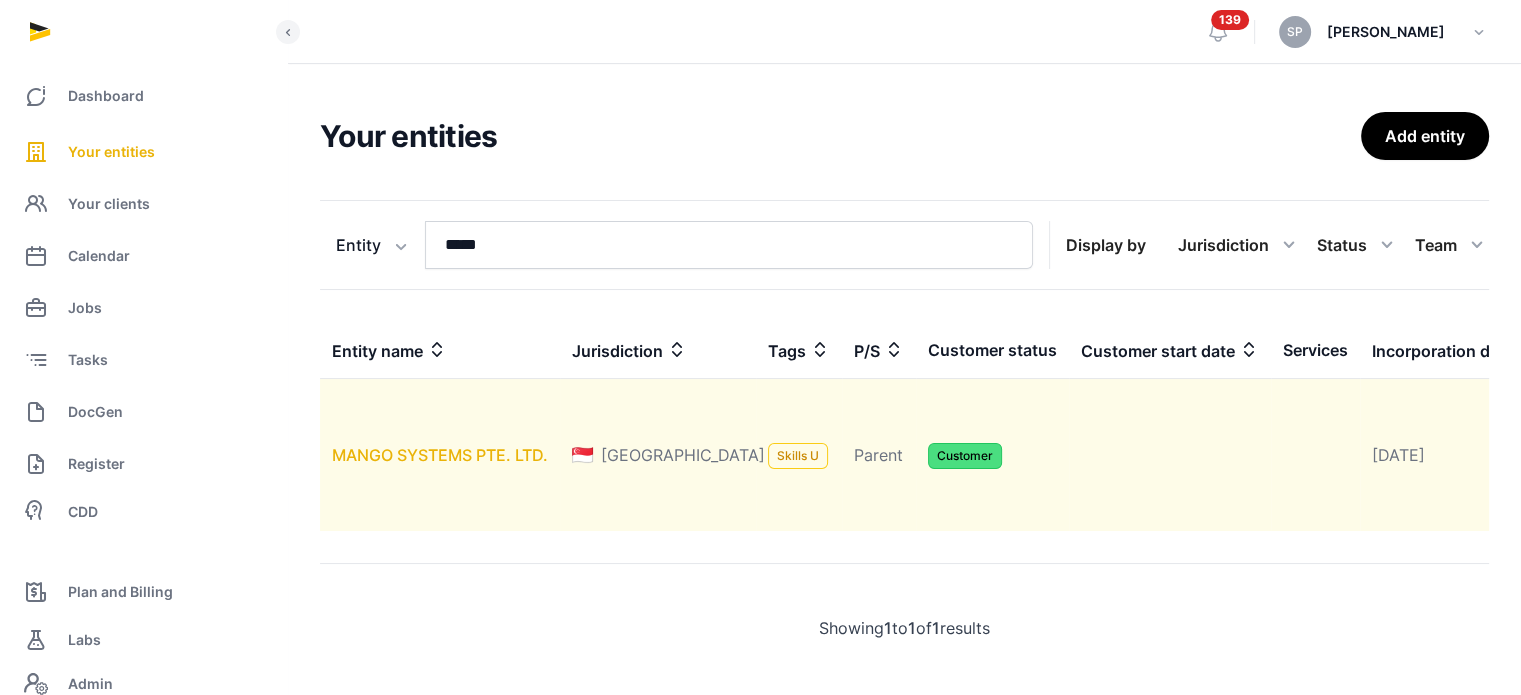 click on "MANGO SYSTEMS PTE. LTD." at bounding box center (440, 455) 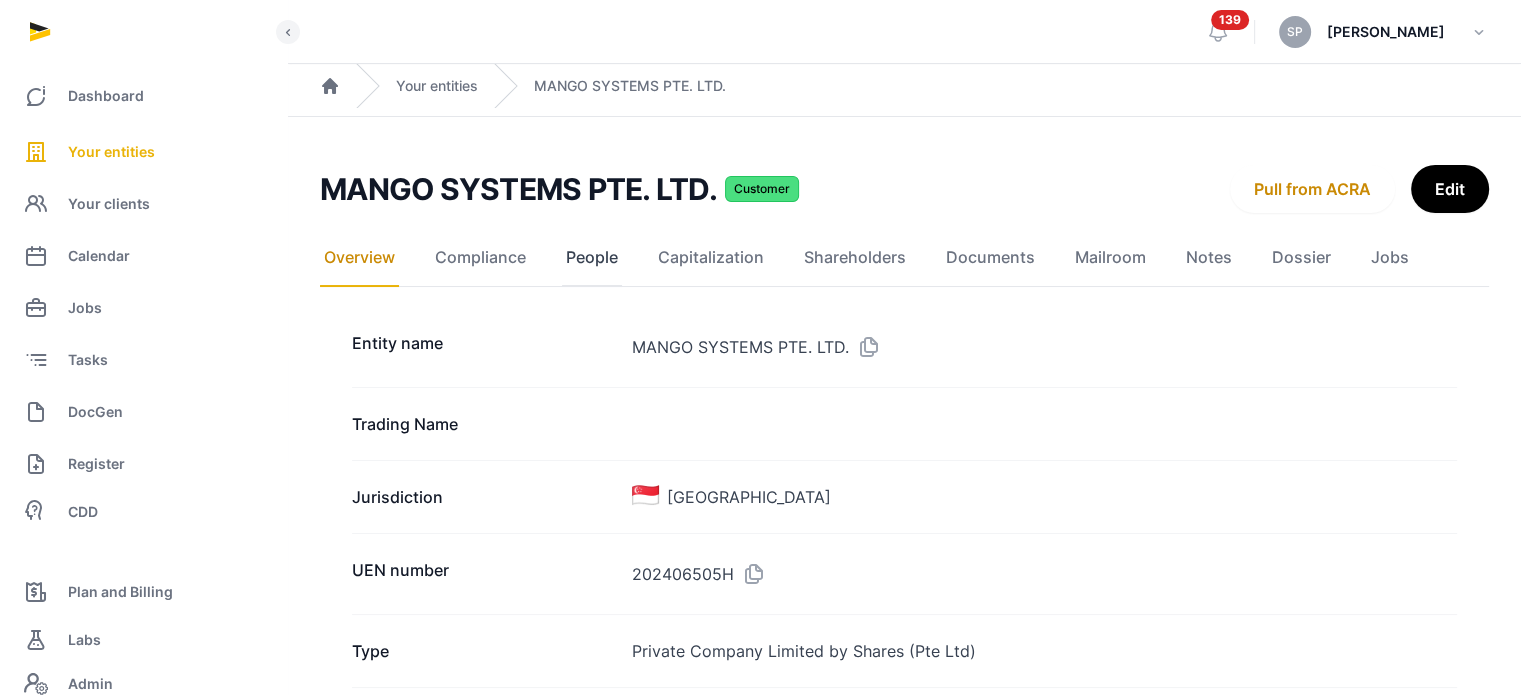 click on "People" 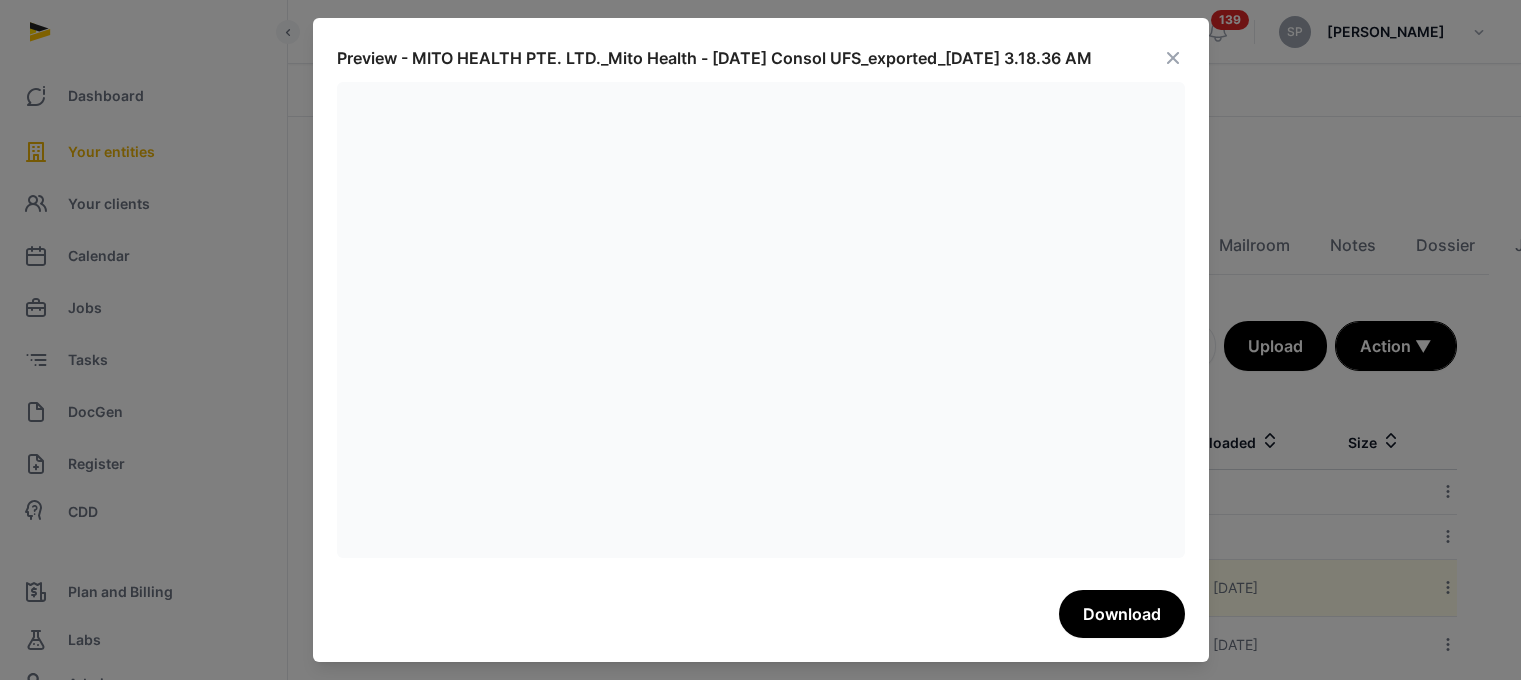 scroll, scrollTop: 0, scrollLeft: 0, axis: both 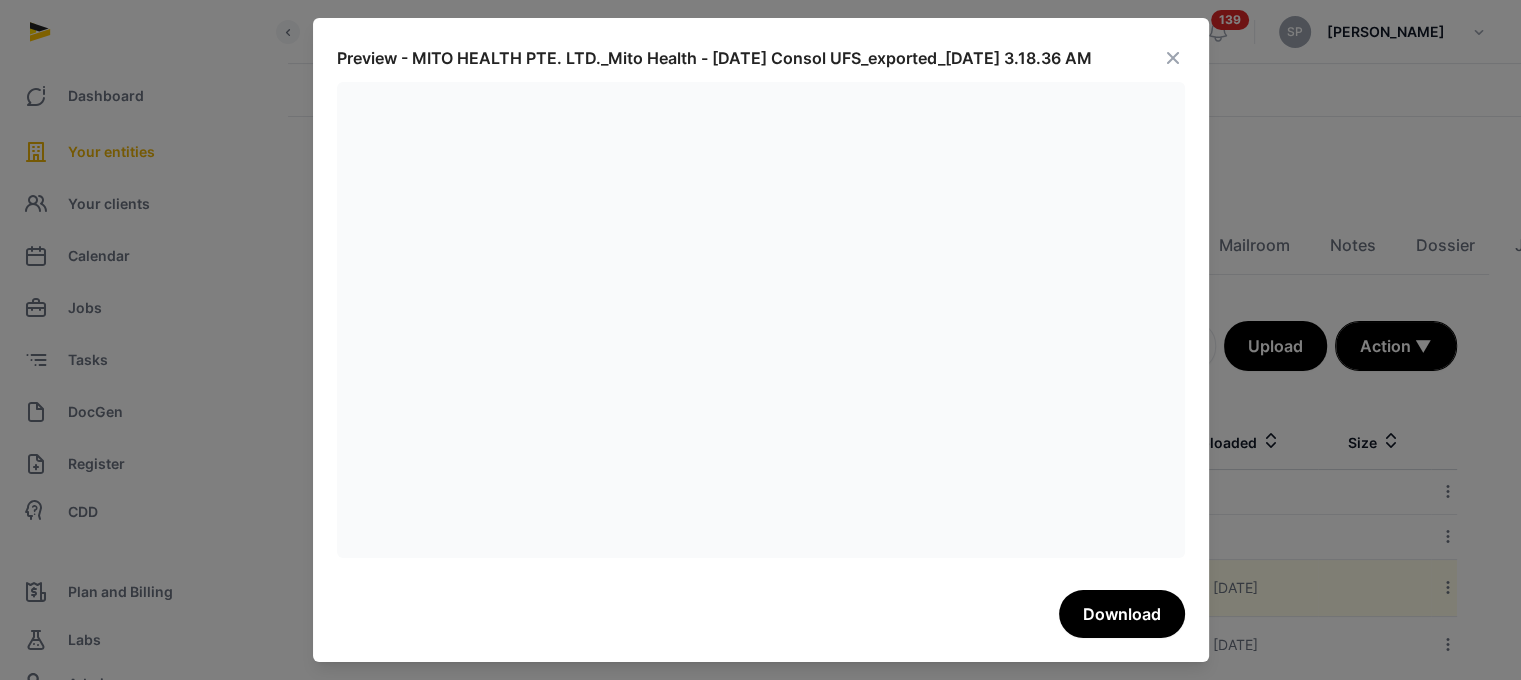 click at bounding box center [1173, 58] 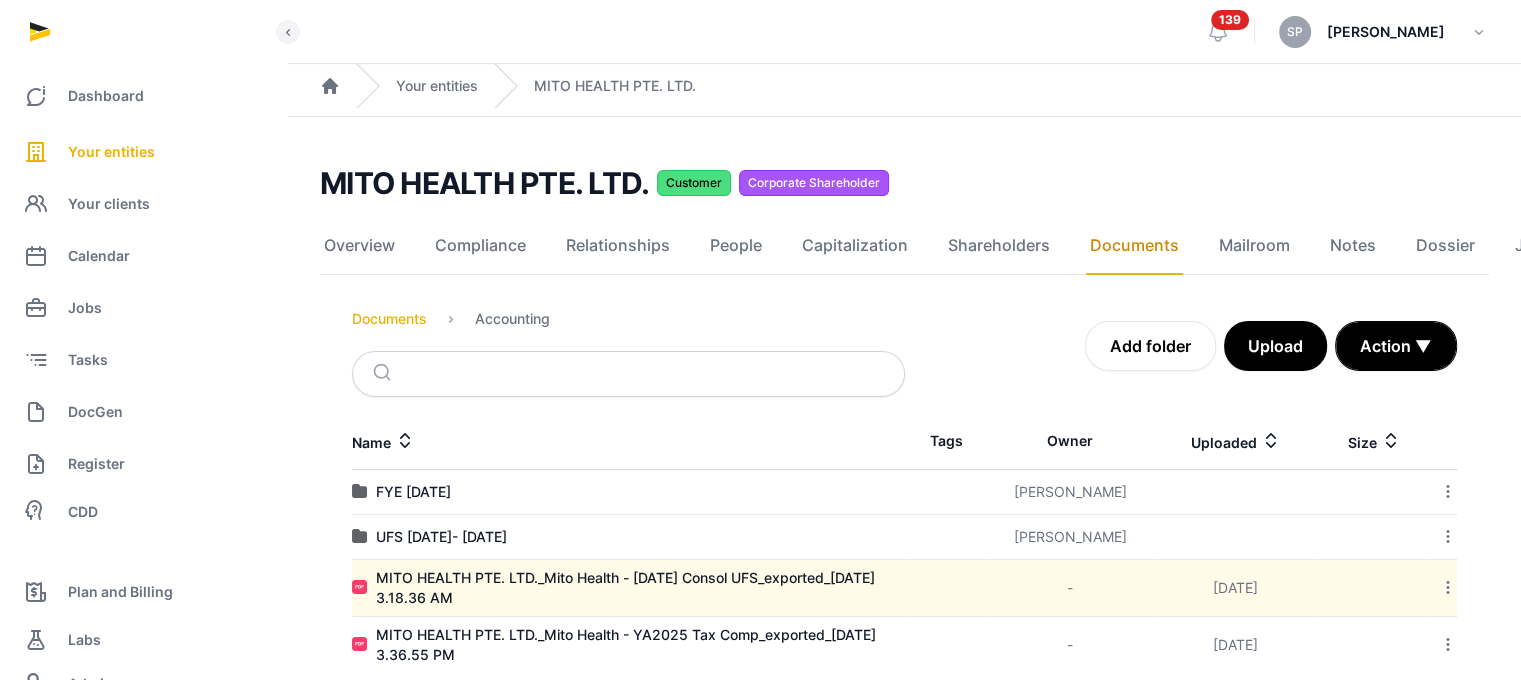 click on "Documents" at bounding box center (389, 319) 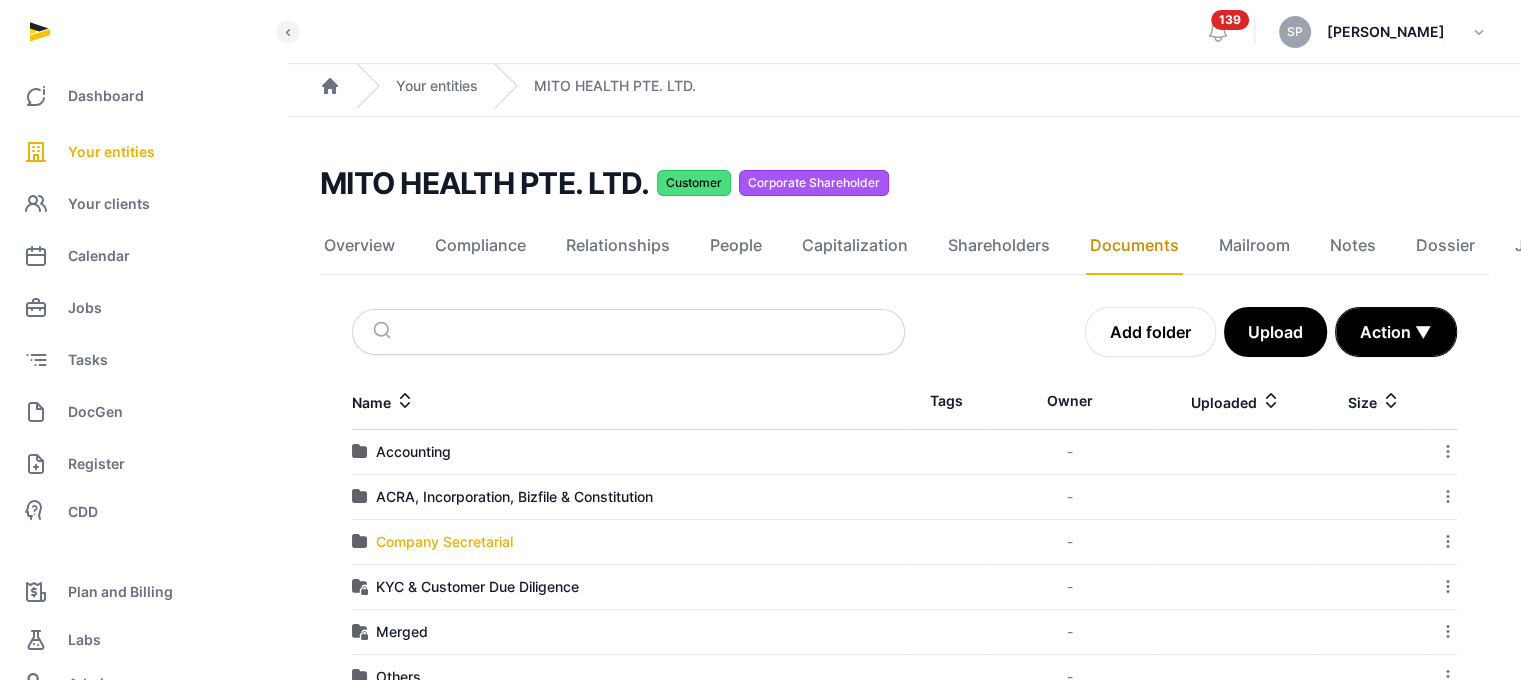 click on "Company Secretarial" at bounding box center (444, 542) 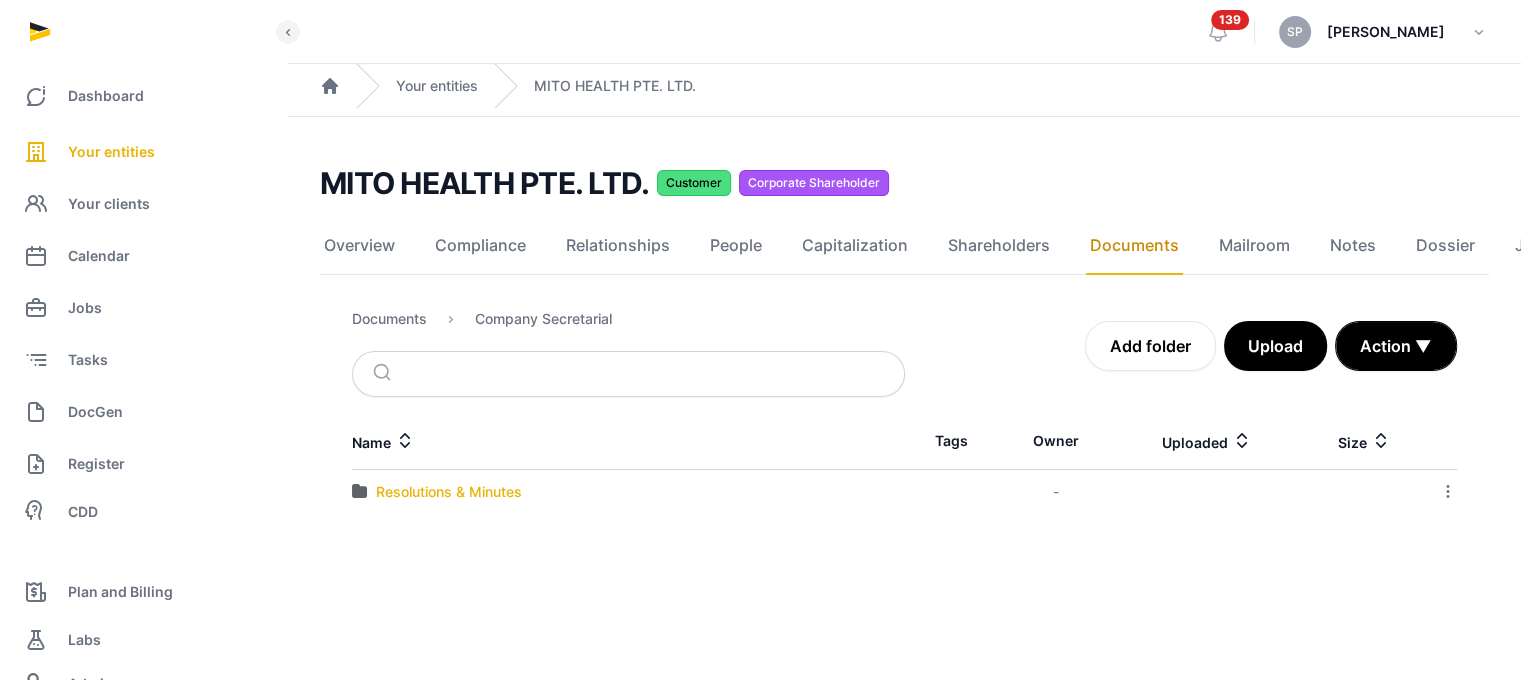 click on "Resolutions & Minutes" at bounding box center (449, 492) 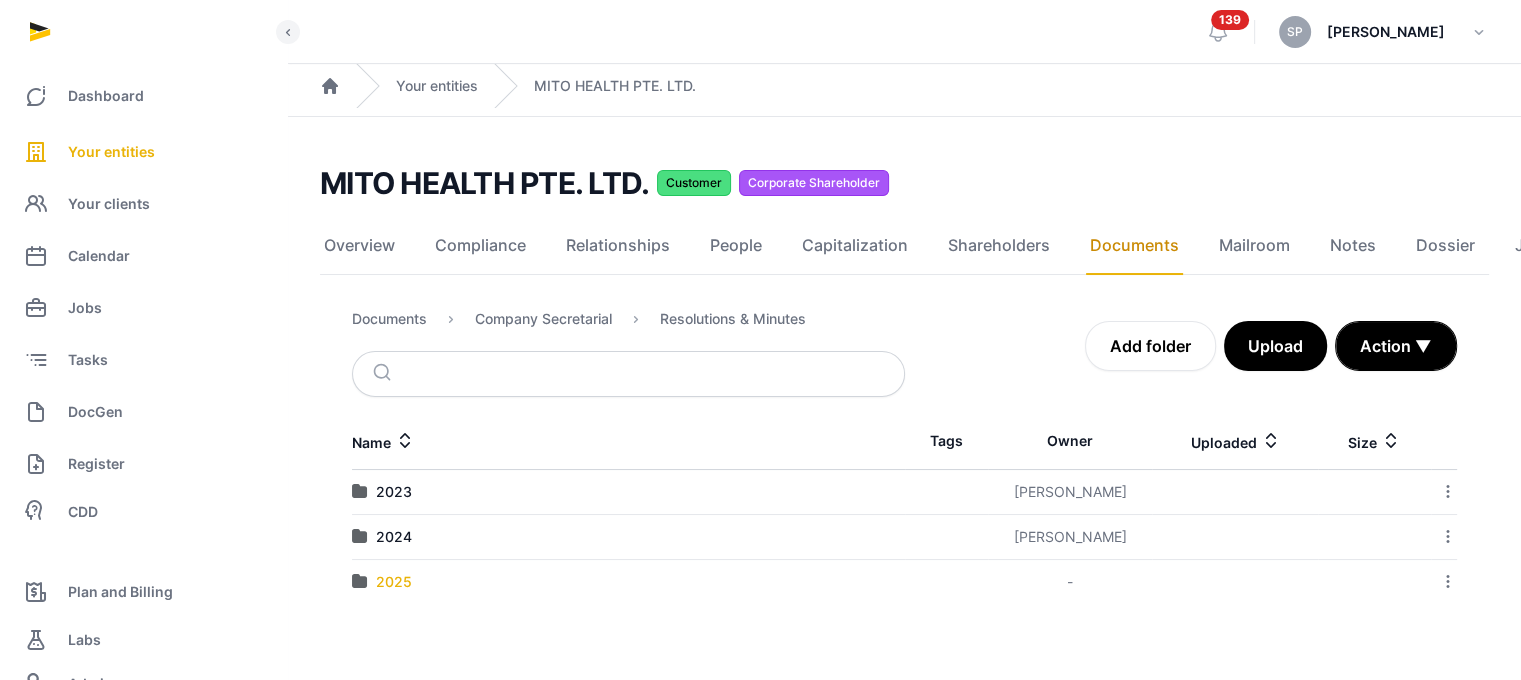 click on "2025" at bounding box center (394, 582) 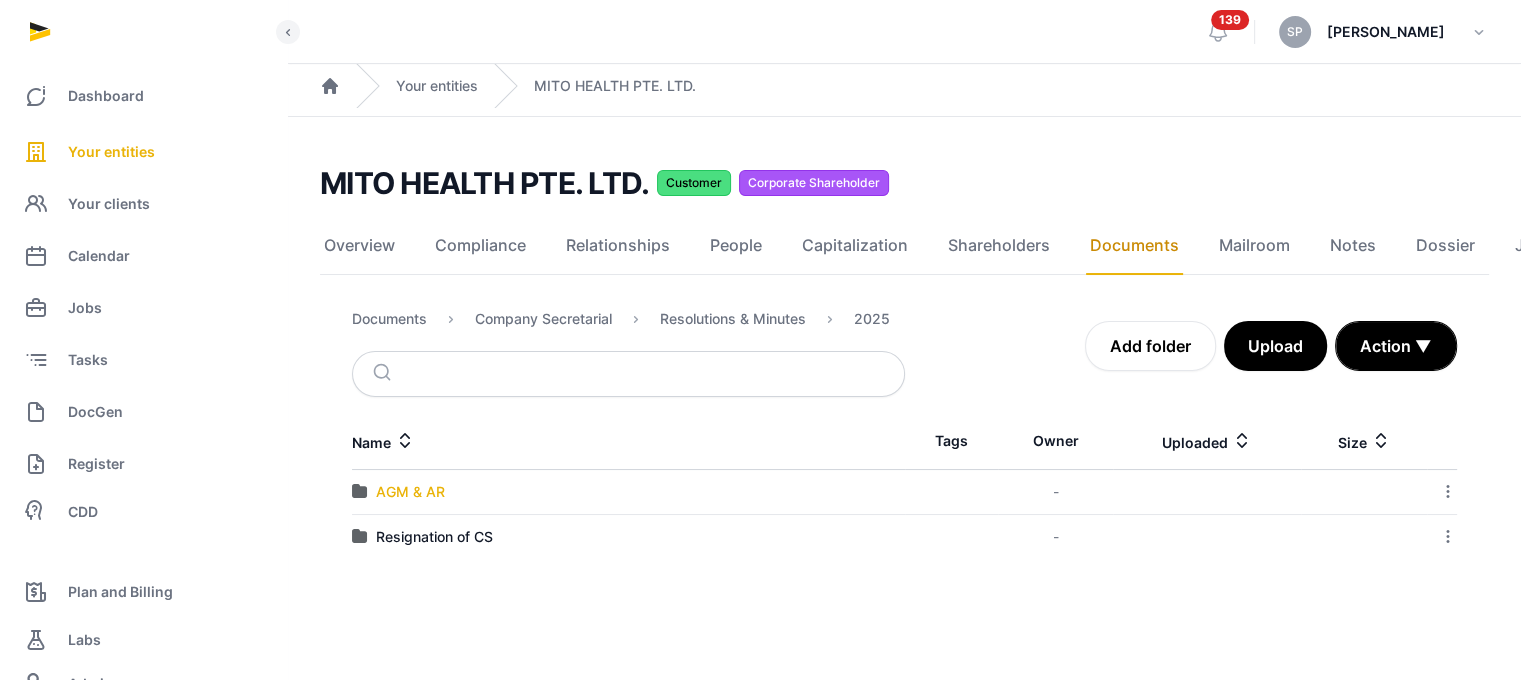click on "AGM & AR" at bounding box center (410, 492) 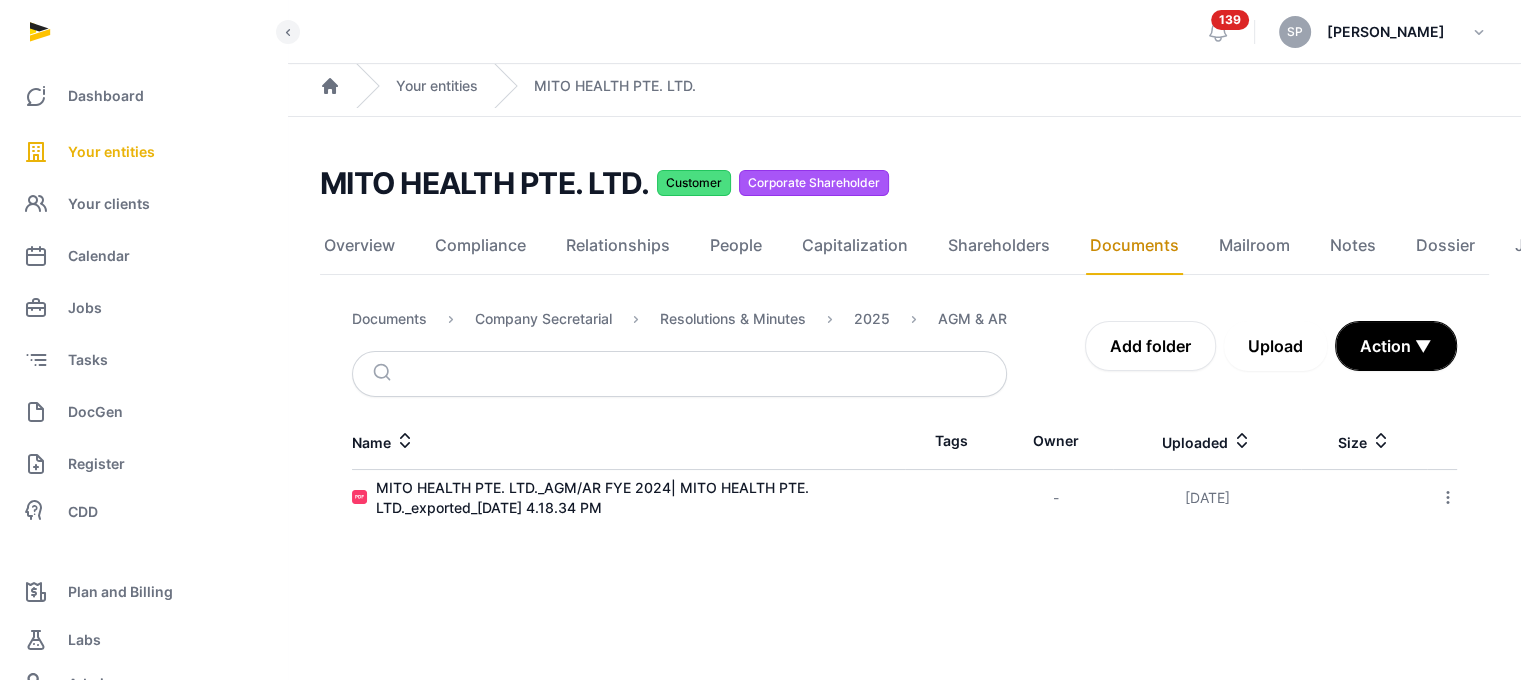 click on "Upload" at bounding box center (1275, 346) 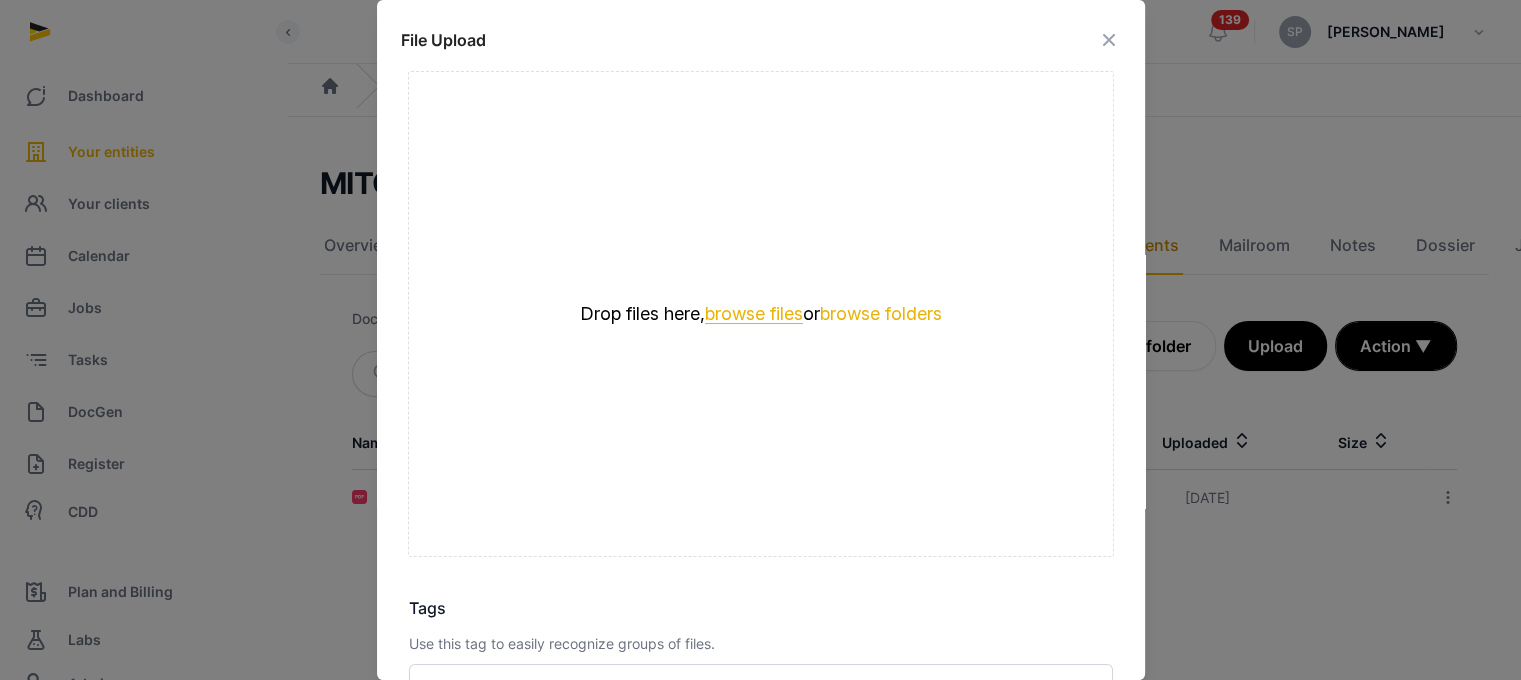 click on "browse files" at bounding box center (754, 314) 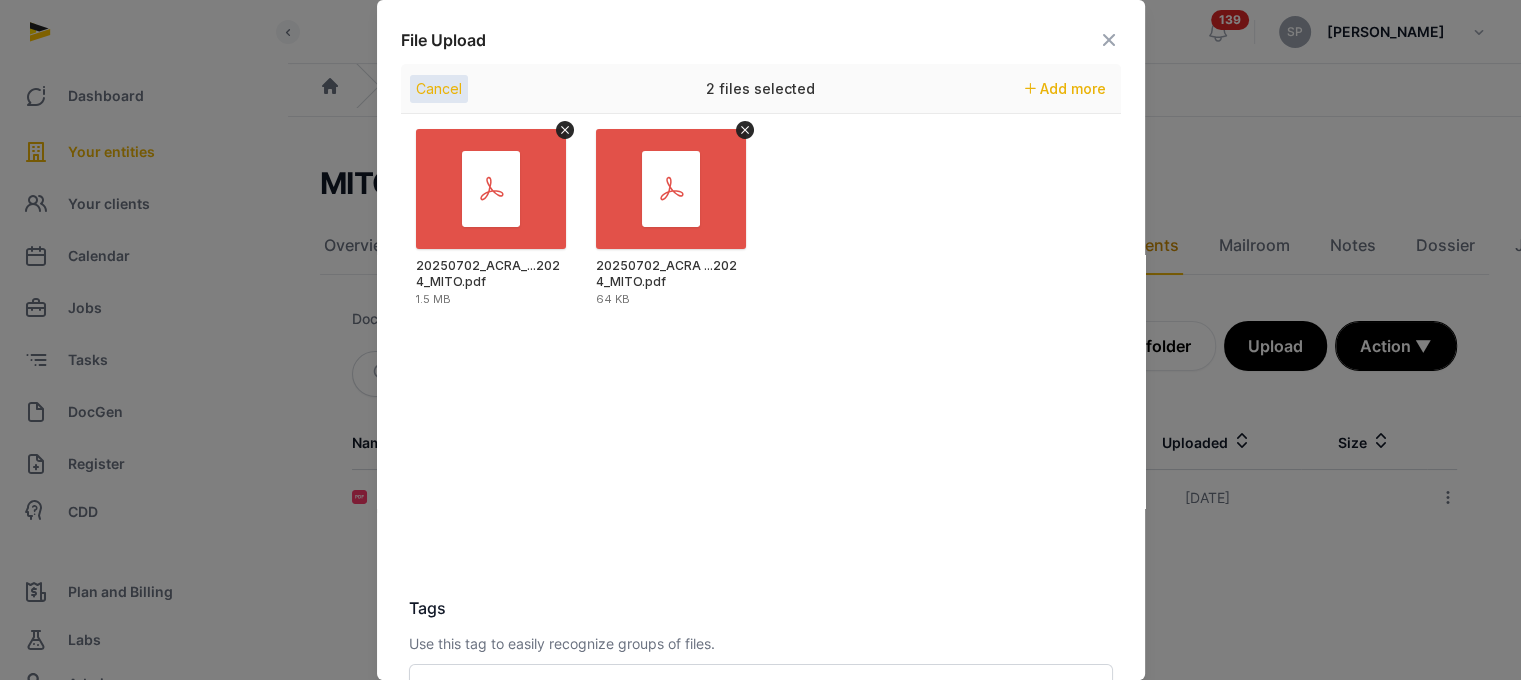 scroll, scrollTop: 282, scrollLeft: 0, axis: vertical 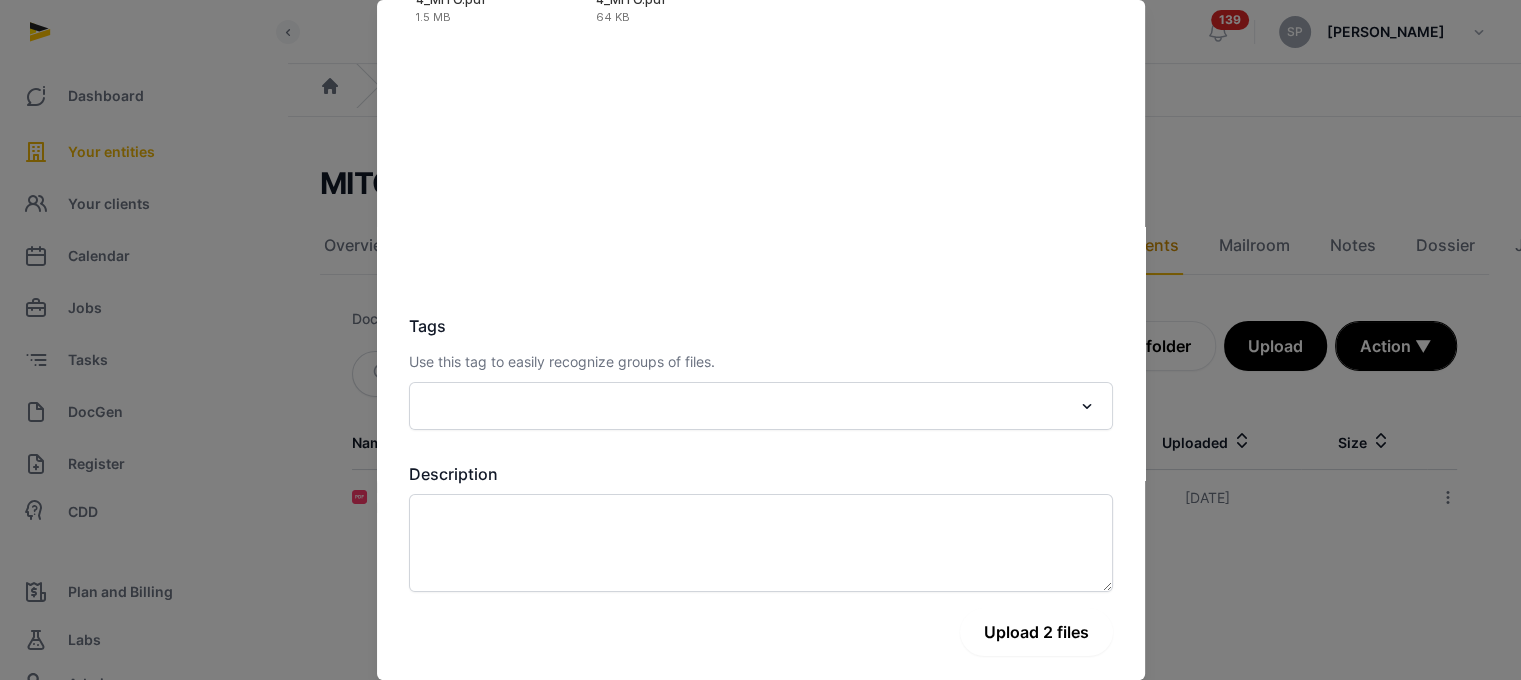 click on "Upload 2 files" at bounding box center [1036, 632] 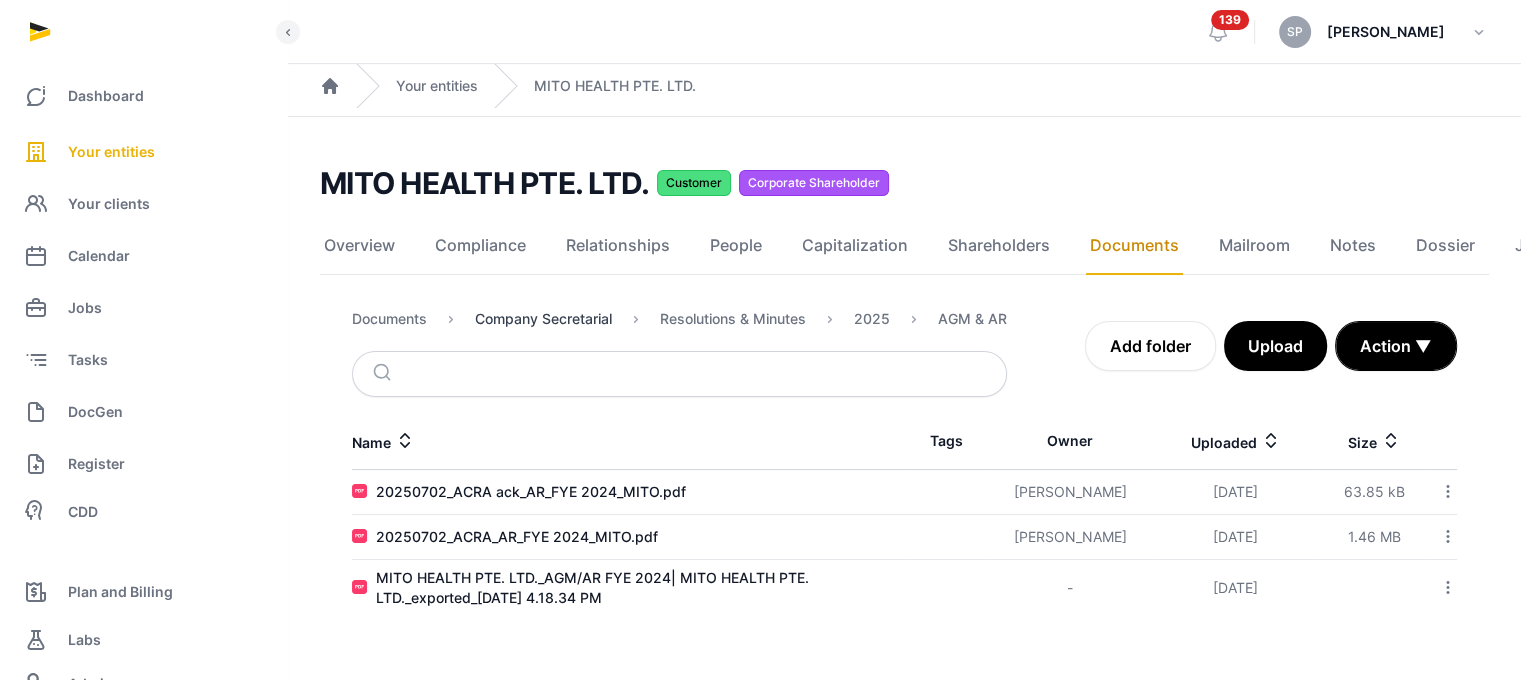click on "Company Secretarial" at bounding box center (543, 319) 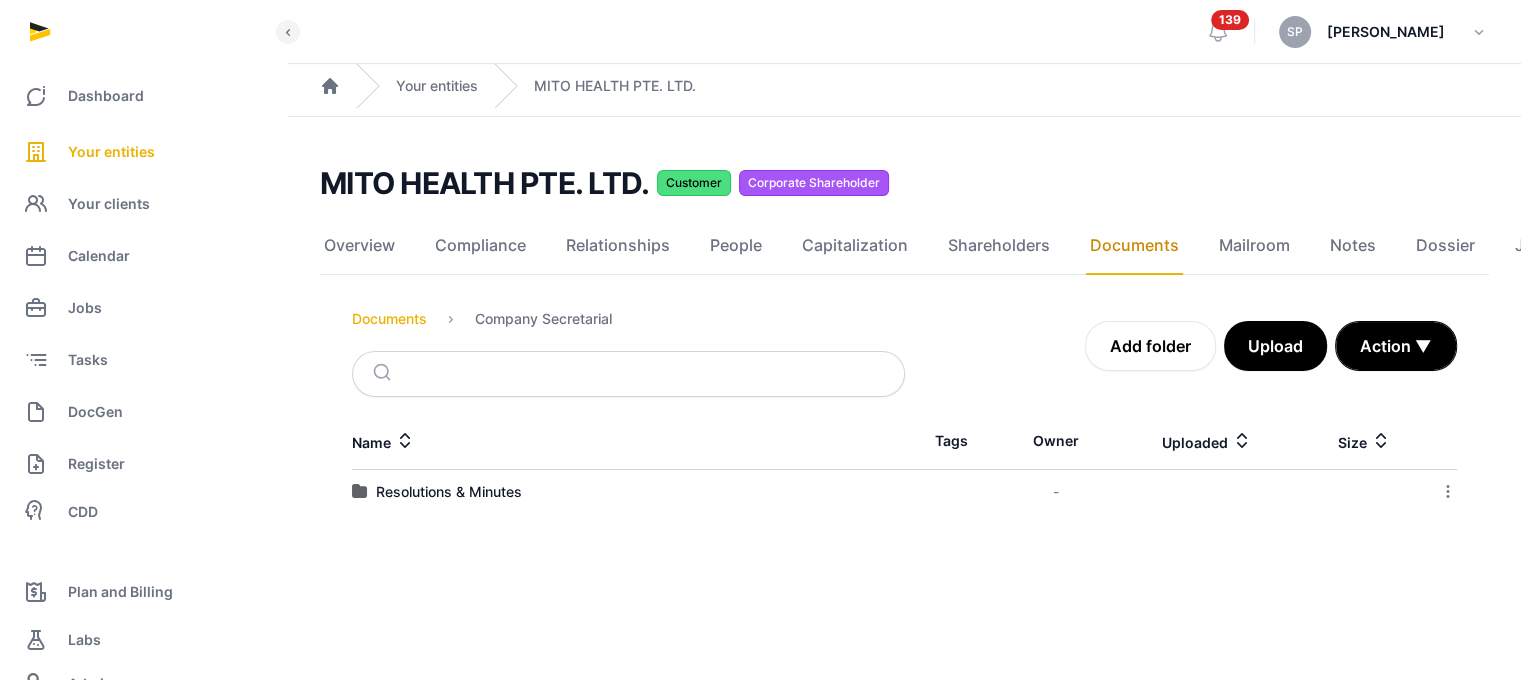 click on "Documents" at bounding box center [389, 319] 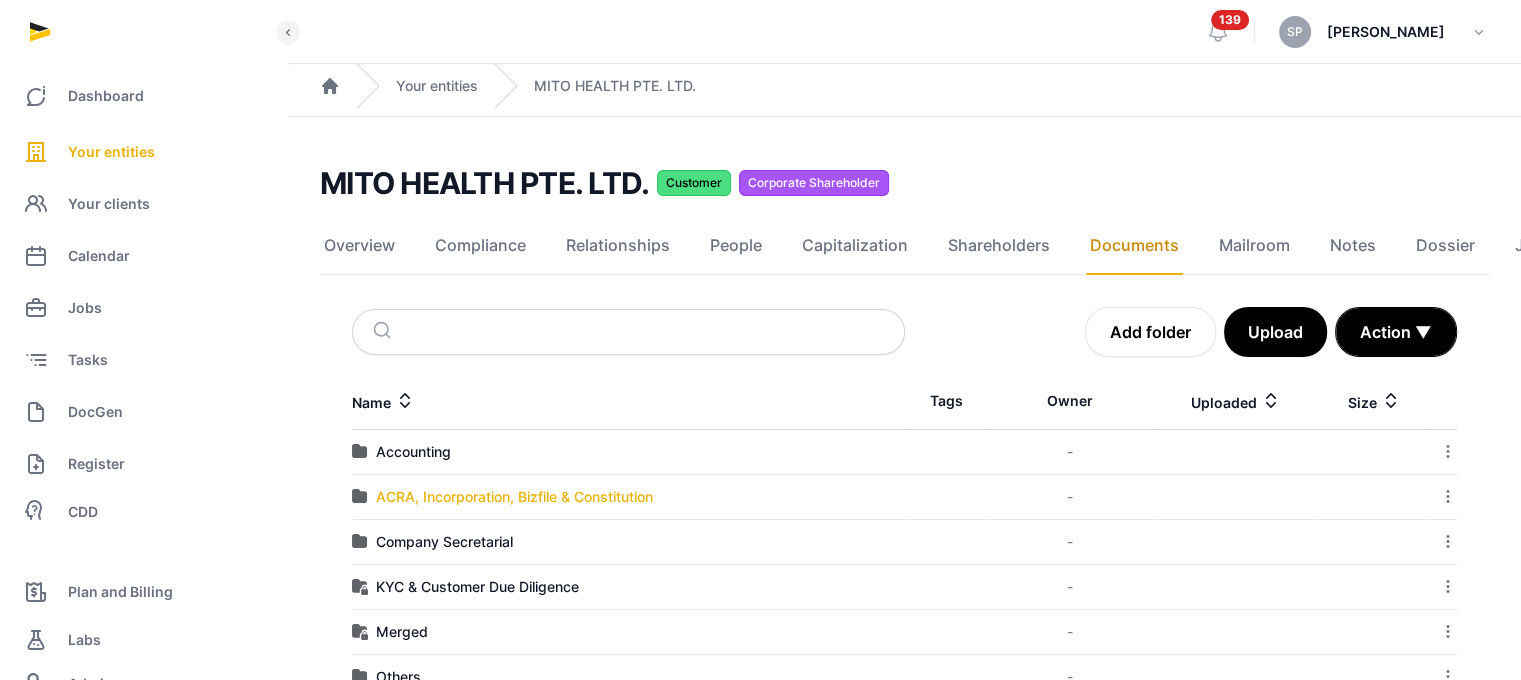 click on "ACRA, Incorporation, Bizfile & Constitution" at bounding box center [514, 497] 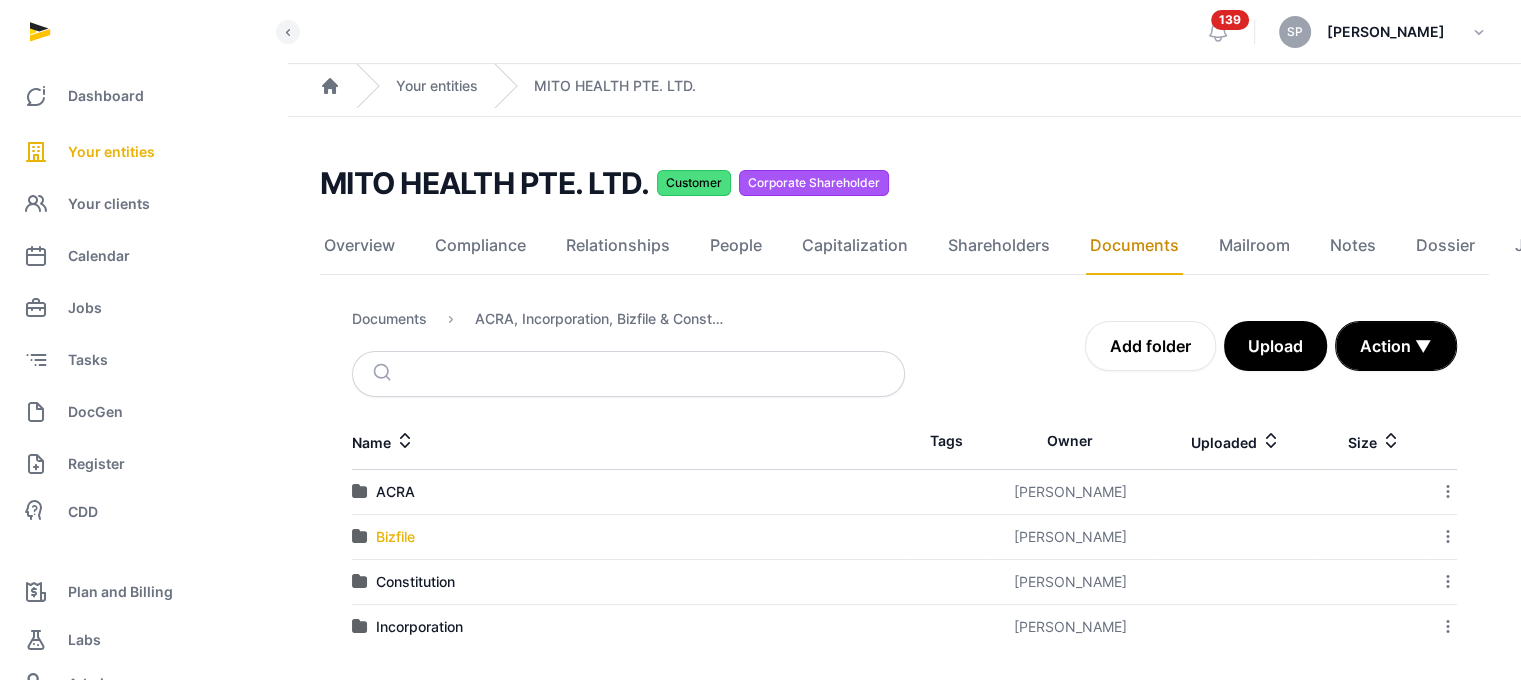 click on "Bizfile" at bounding box center (395, 537) 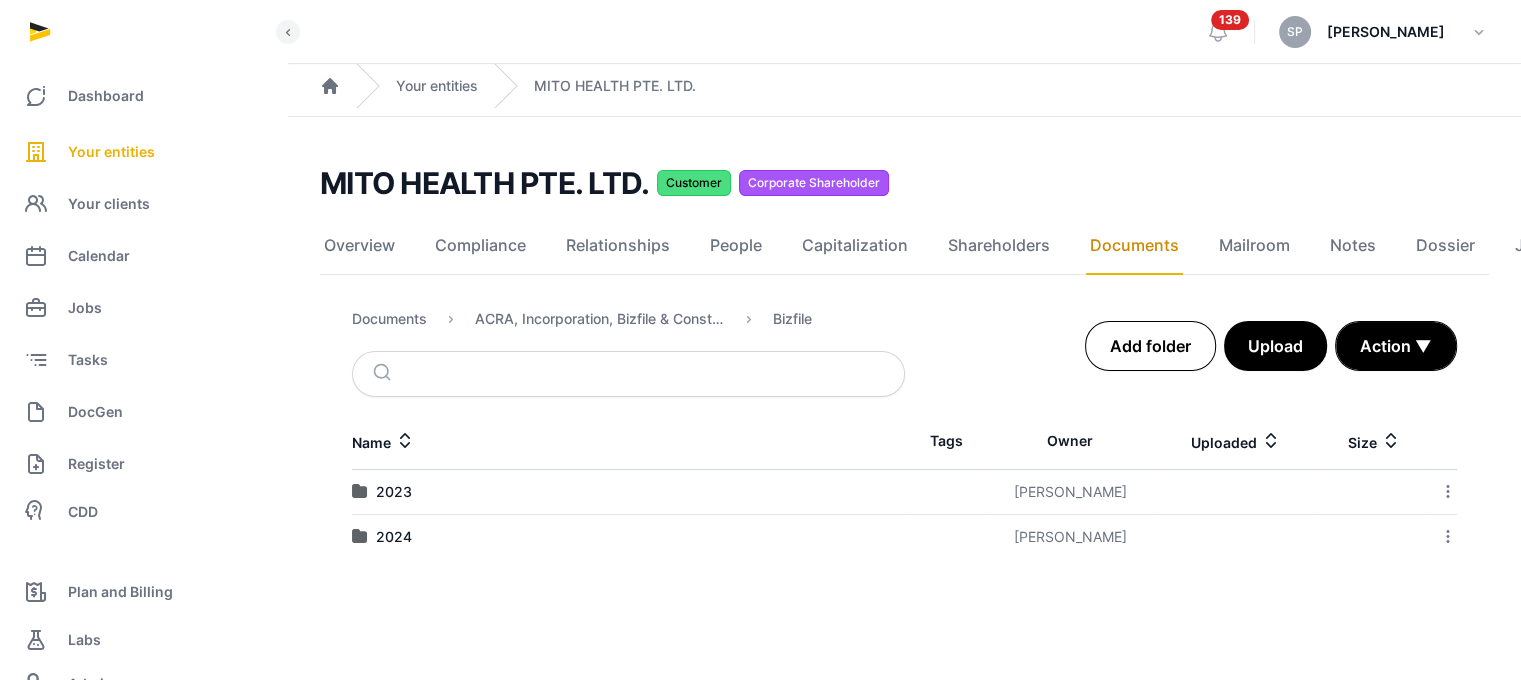 click on "Add folder" at bounding box center (1150, 346) 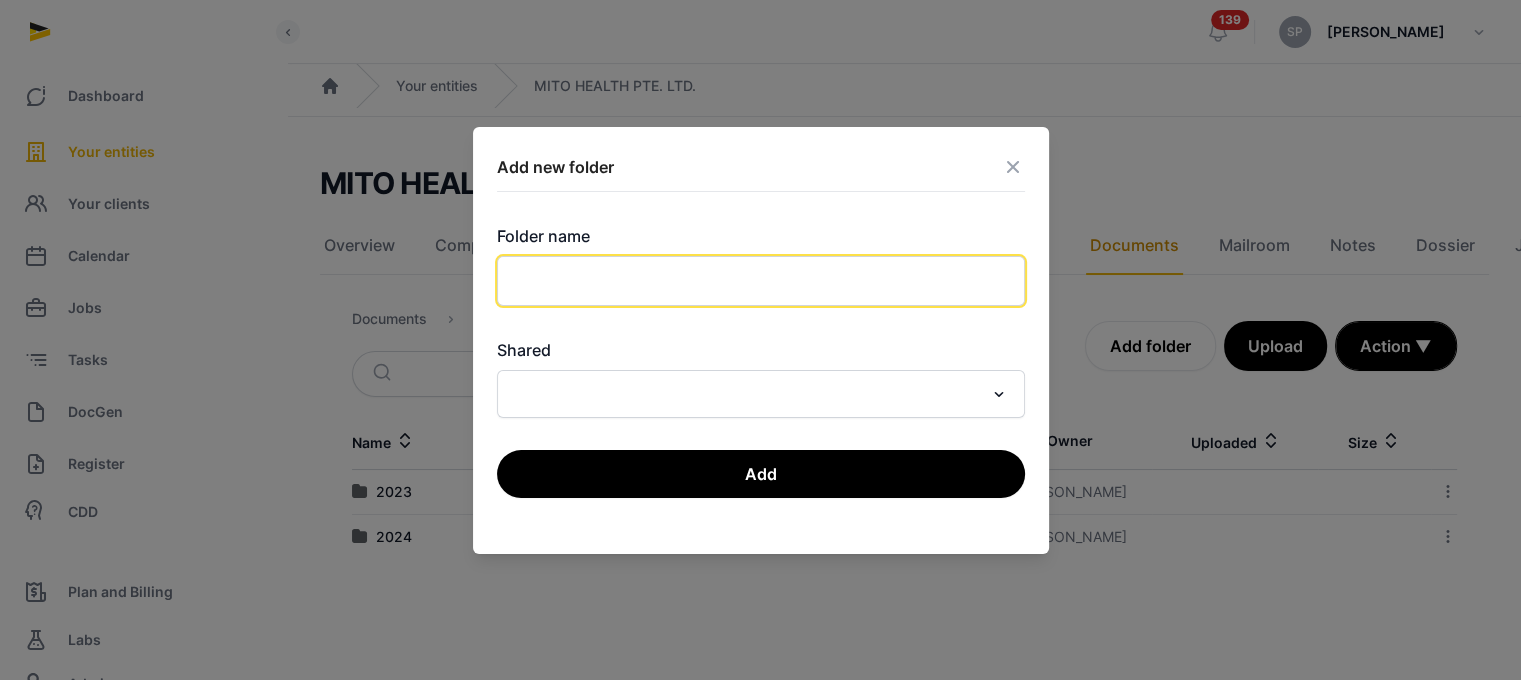click 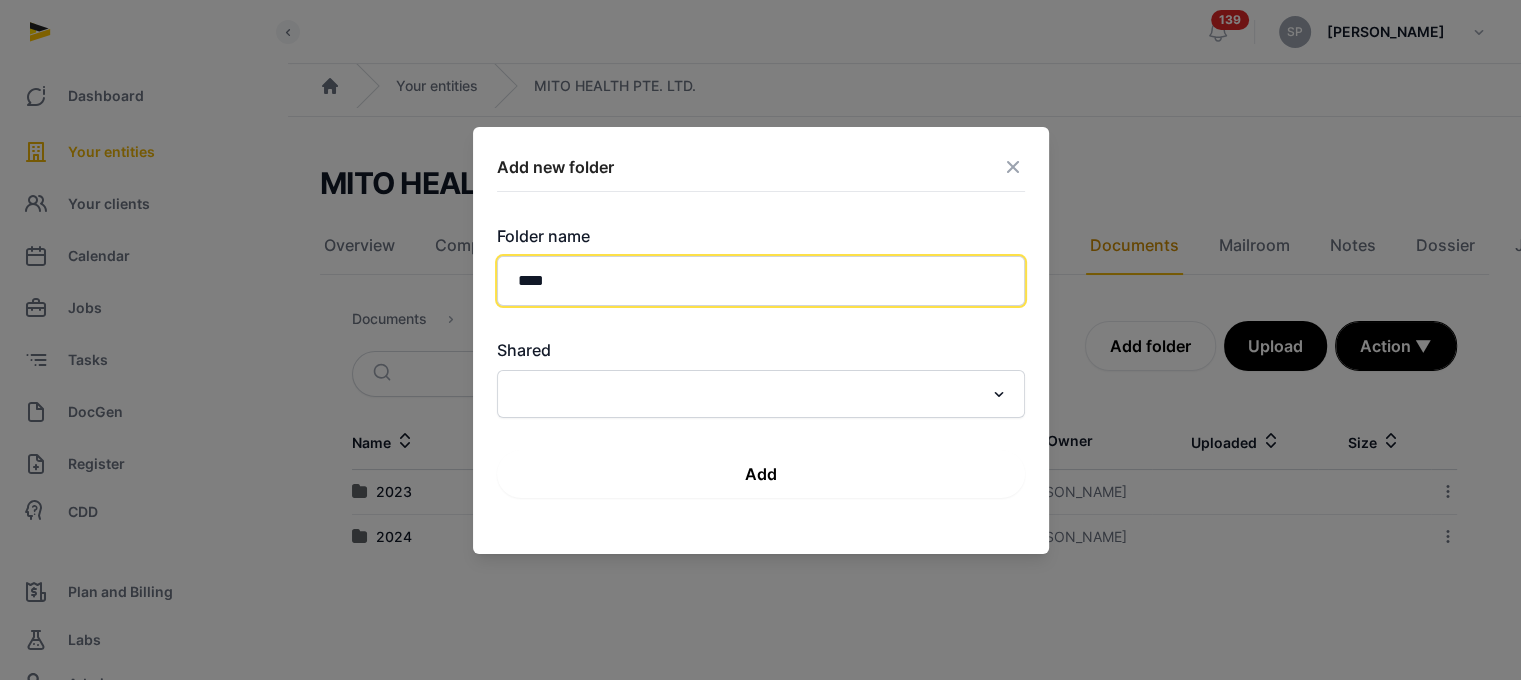 type on "****" 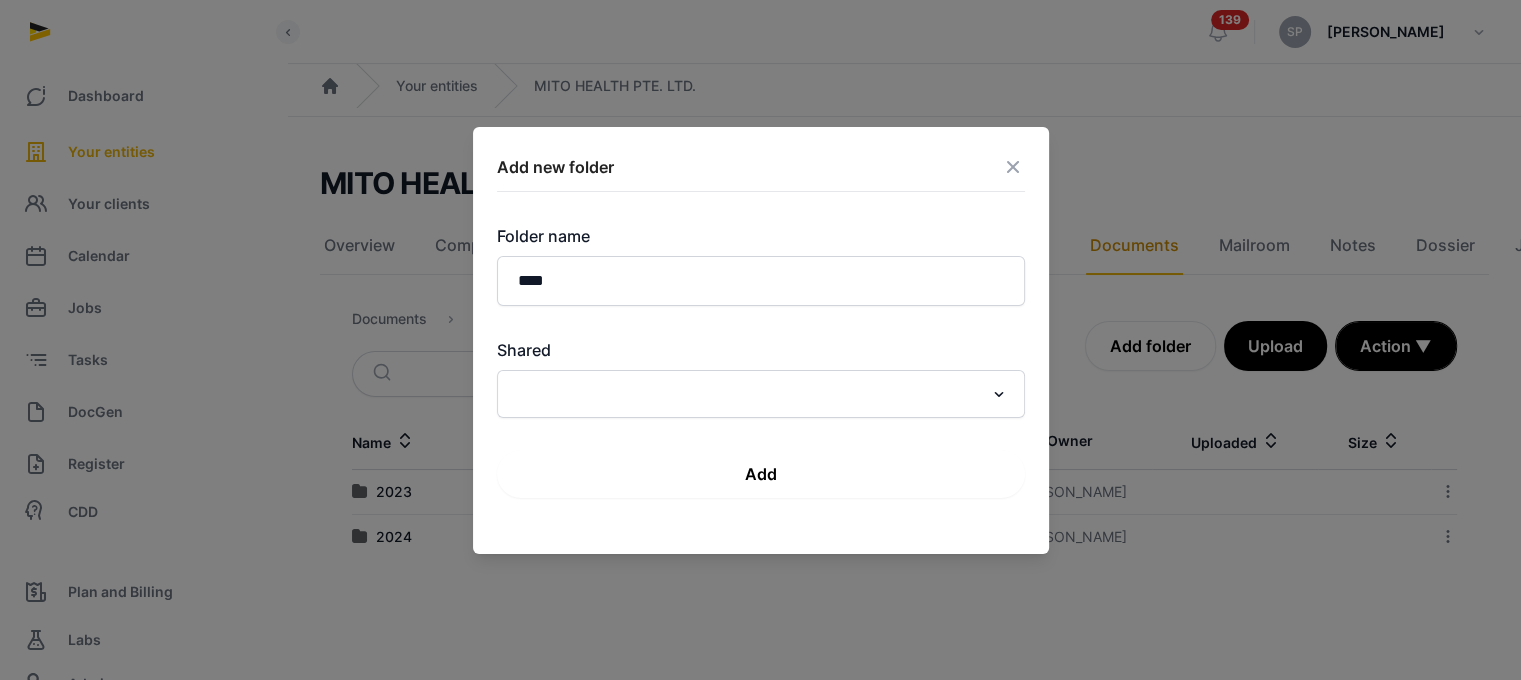click on "Add" at bounding box center [761, 474] 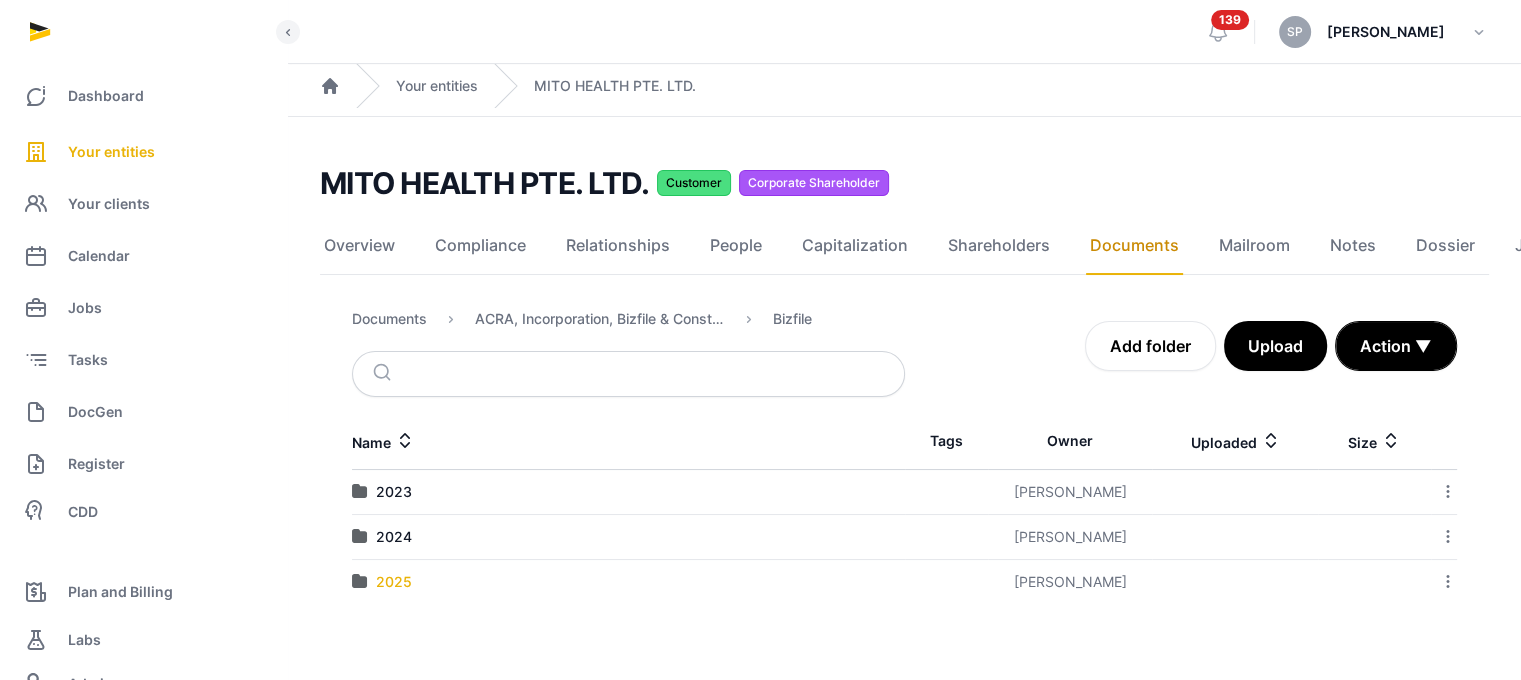 click on "2025" at bounding box center [394, 582] 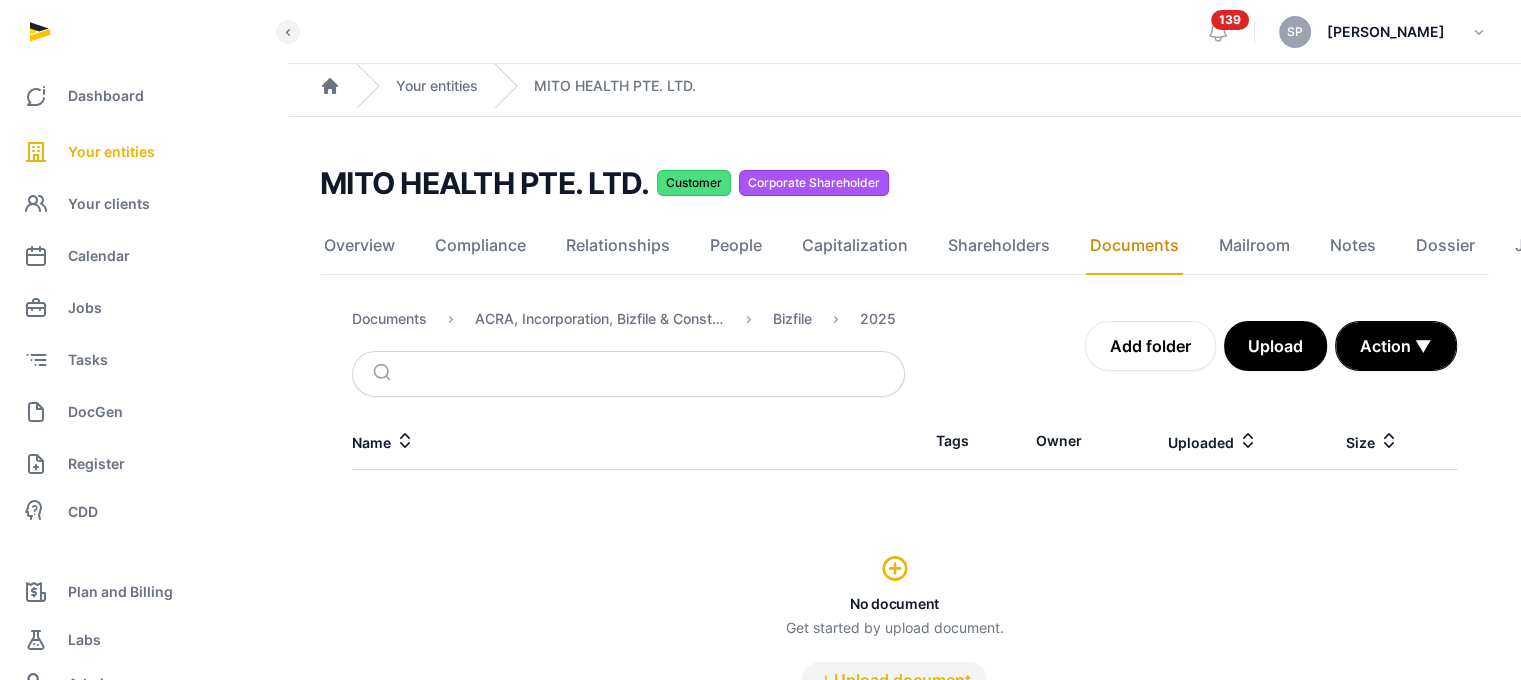 click on "Upload document" at bounding box center (894, 680) 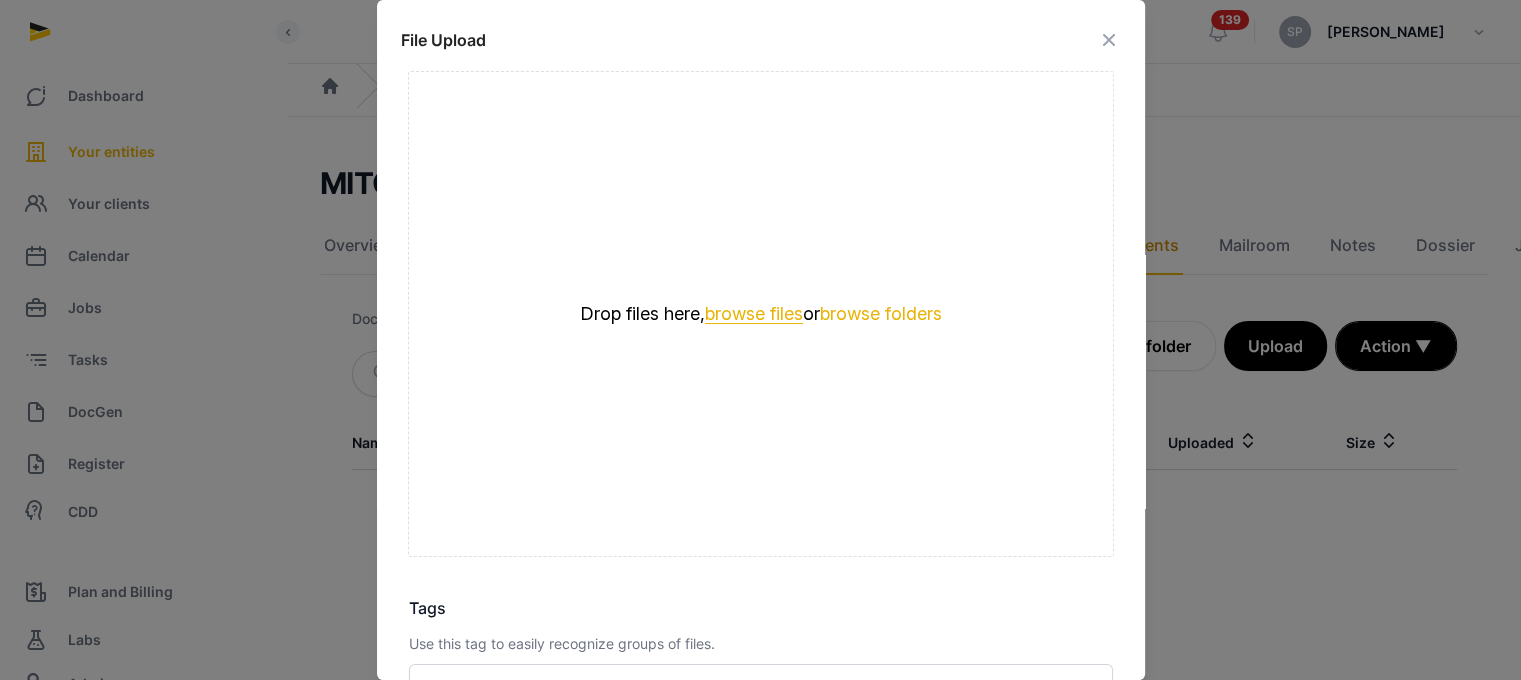 click on "browse files" at bounding box center (754, 314) 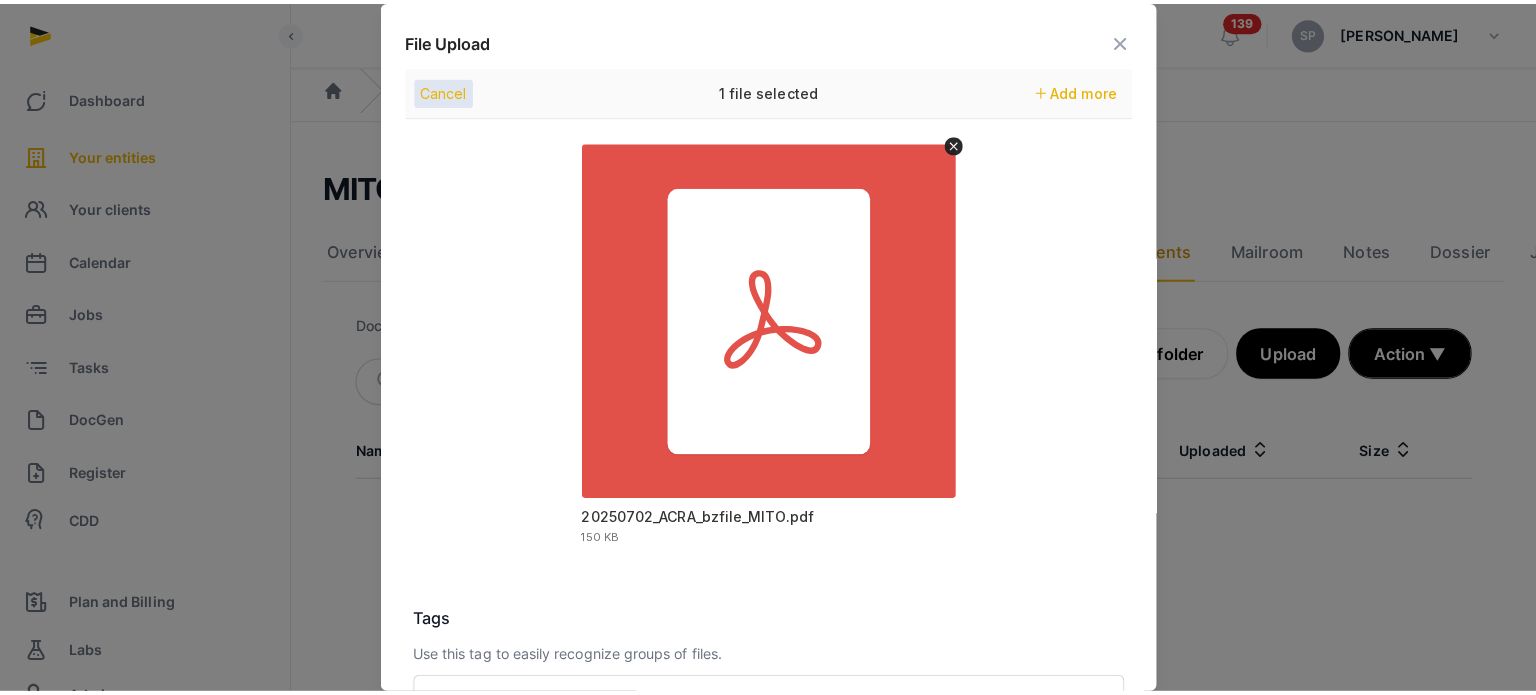 scroll, scrollTop: 282, scrollLeft: 0, axis: vertical 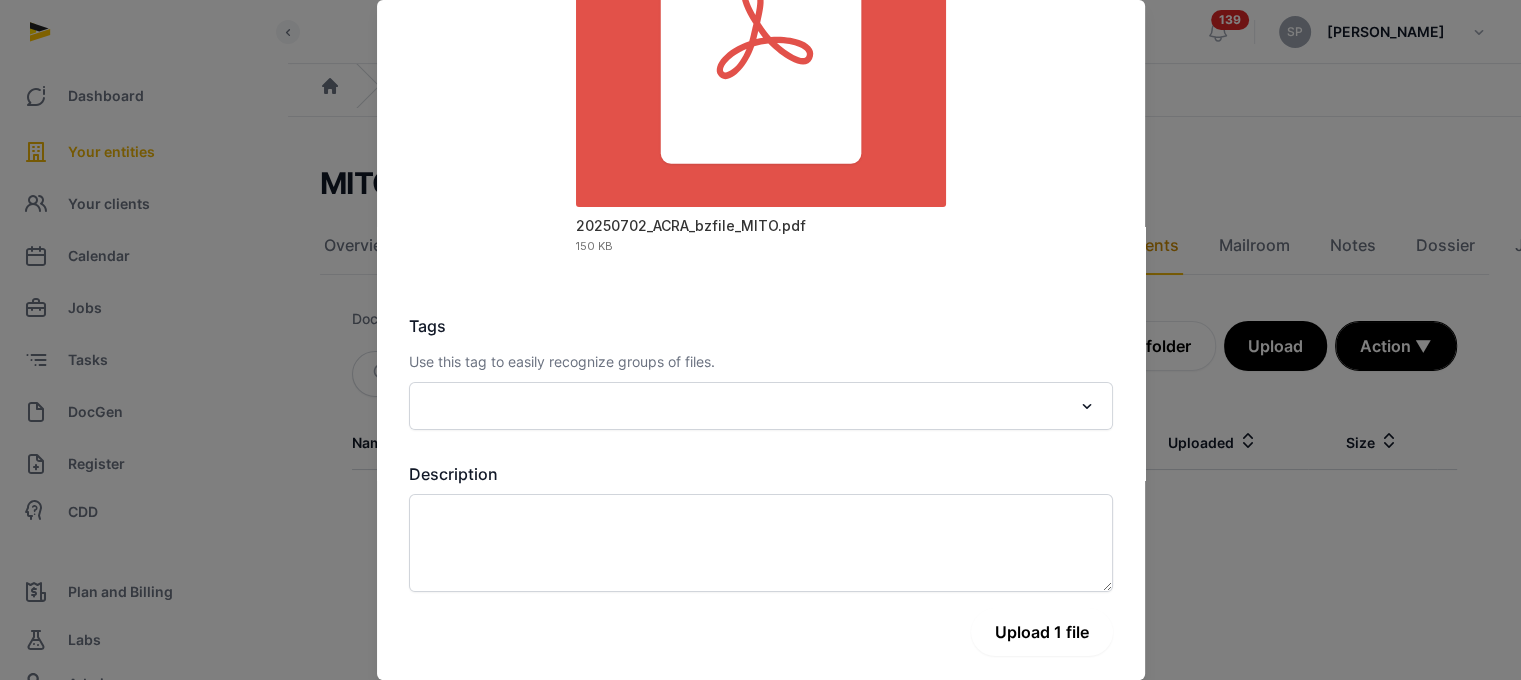 click on "Upload 1 file" at bounding box center [1042, 632] 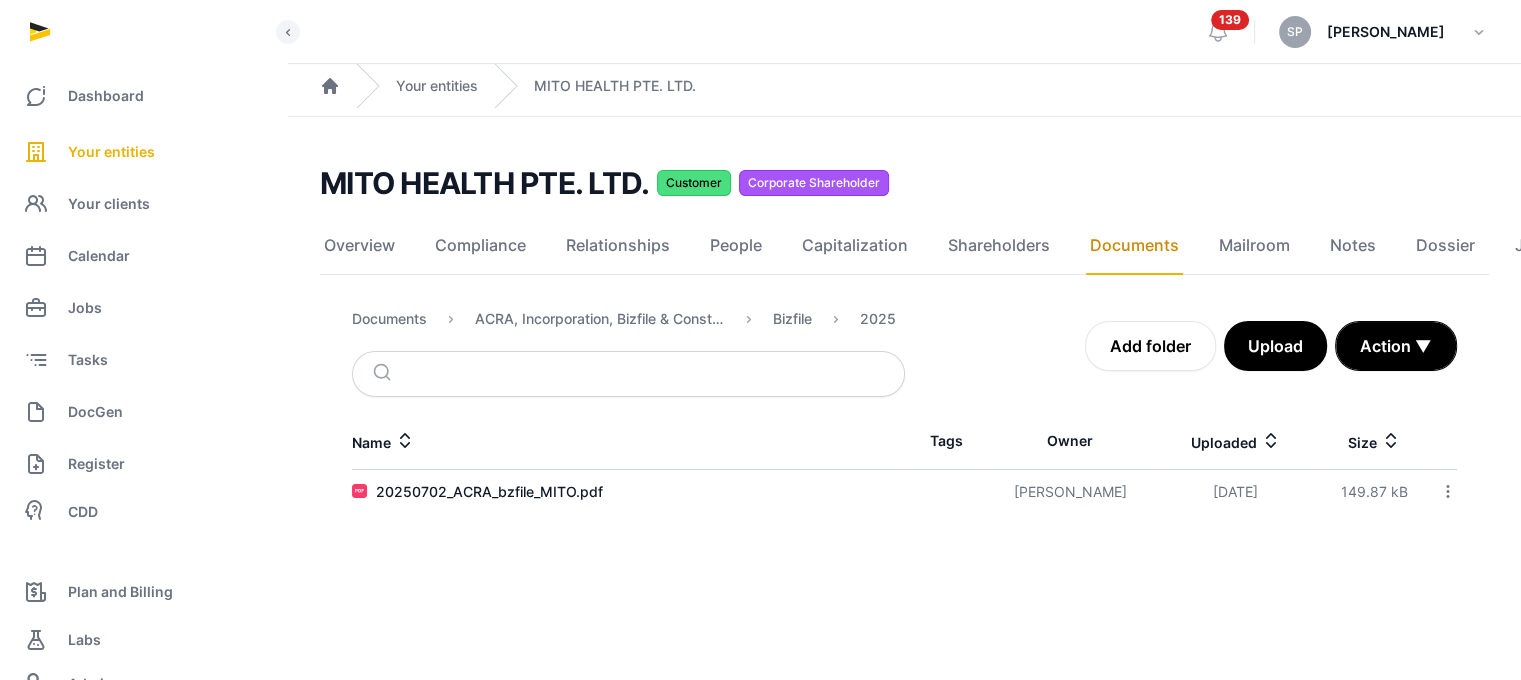 click 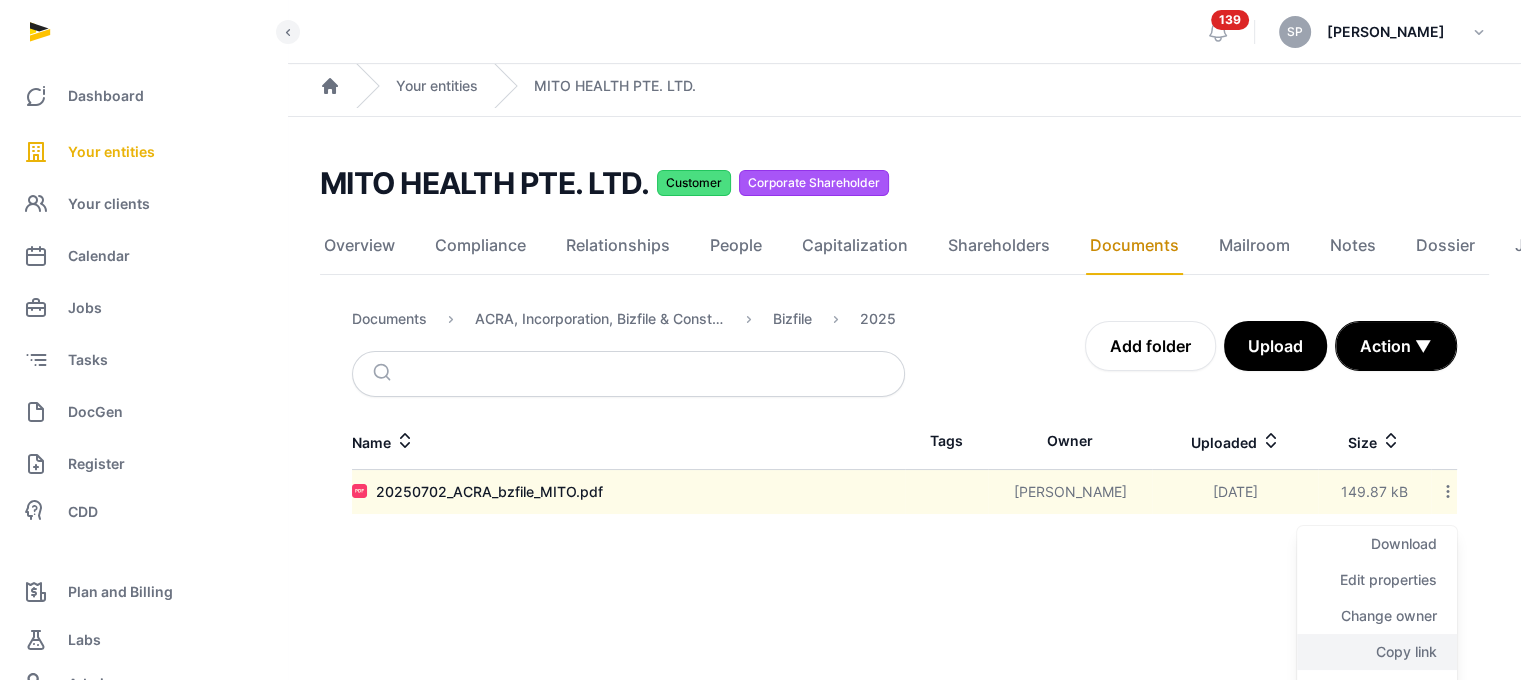 click on "Copy link" 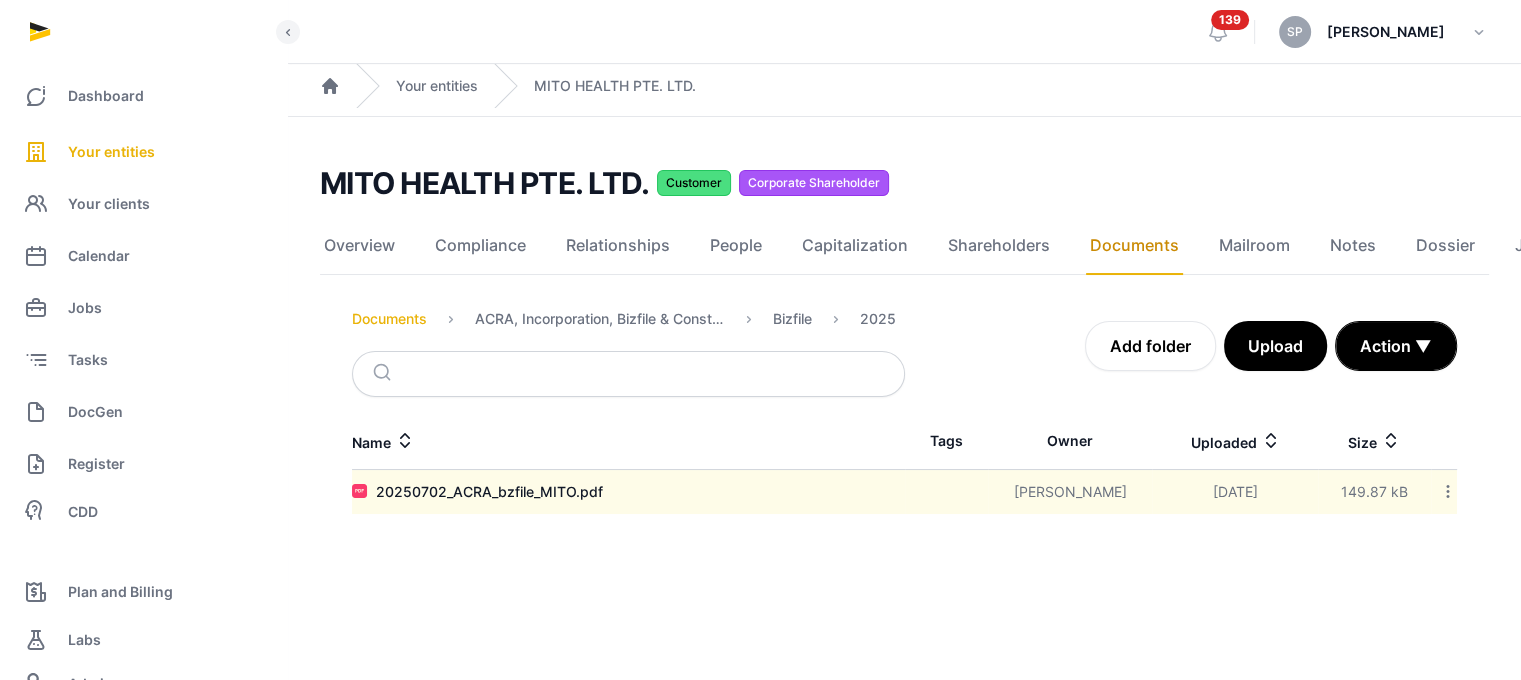 click on "Documents" at bounding box center (389, 319) 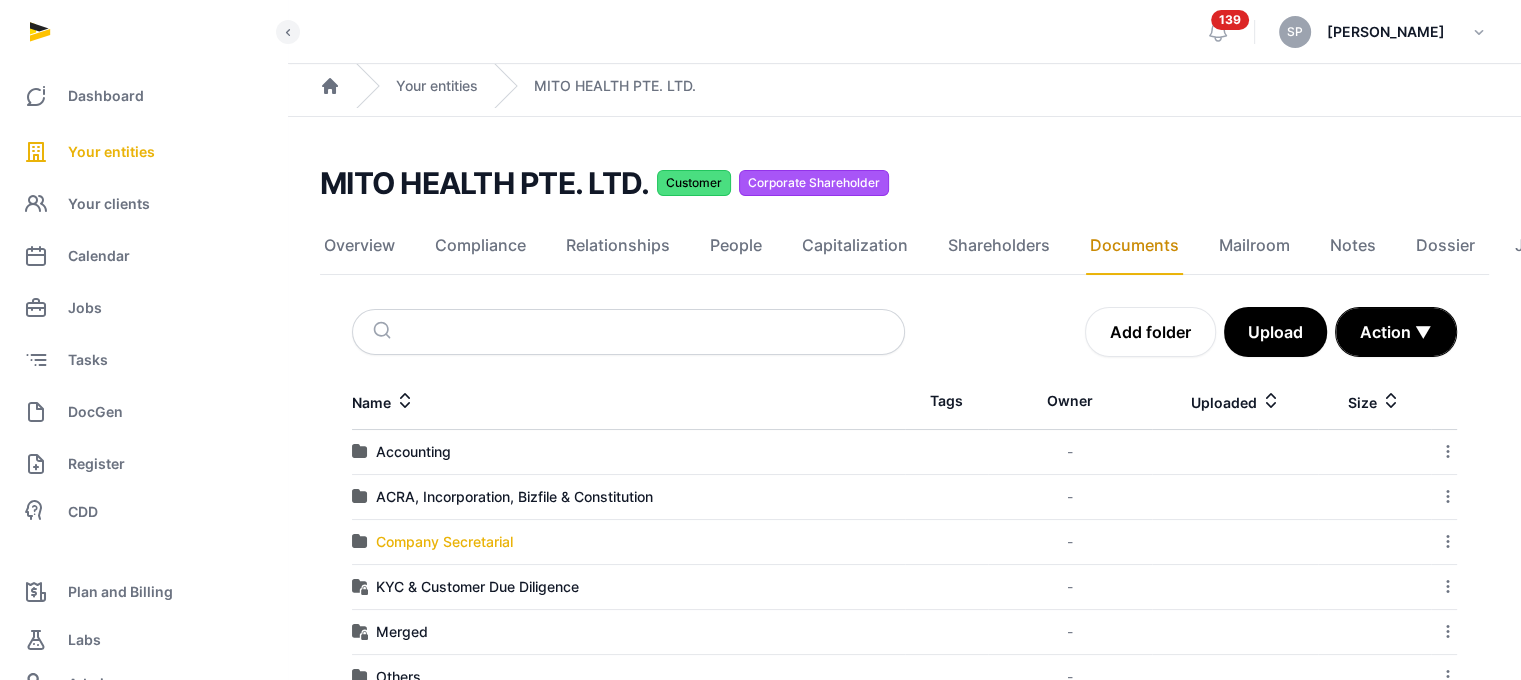 click on "Company Secretarial" at bounding box center (444, 542) 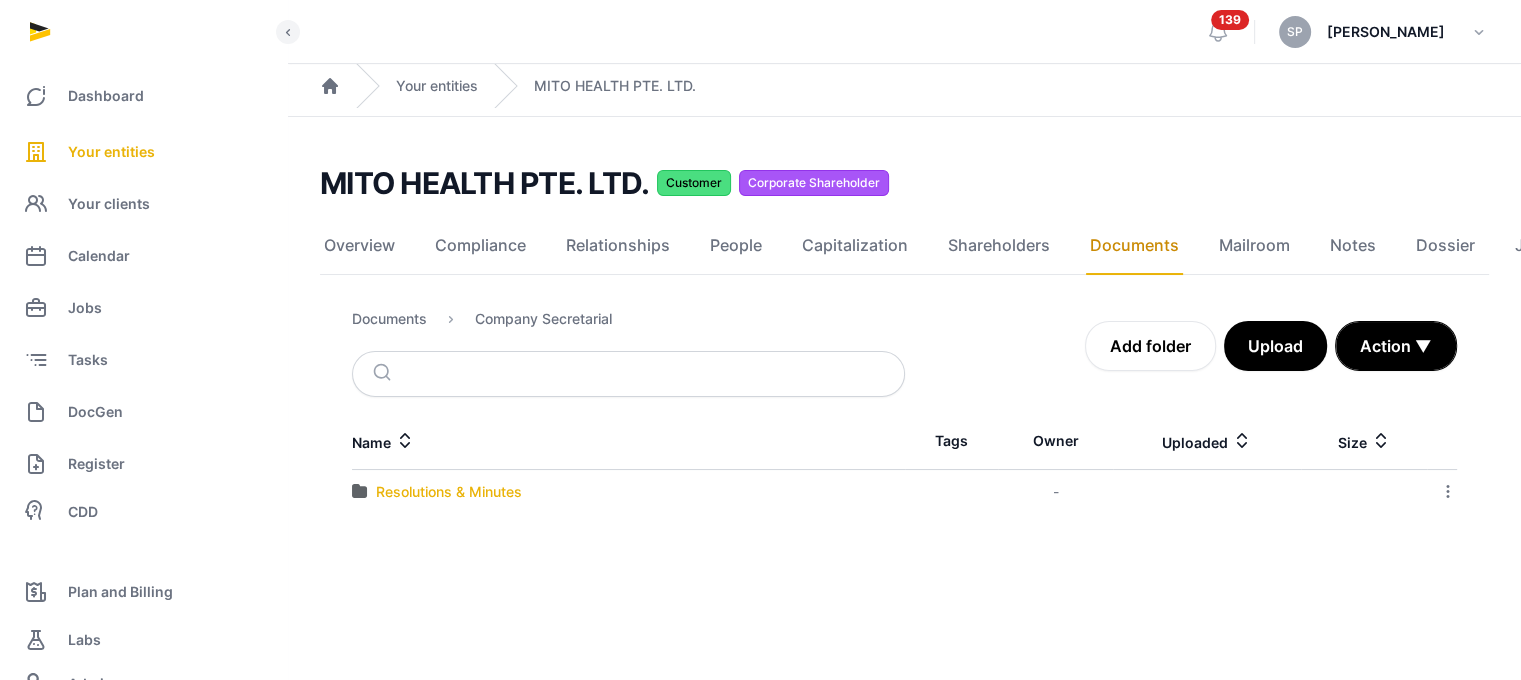 click on "Resolutions & Minutes" at bounding box center [449, 492] 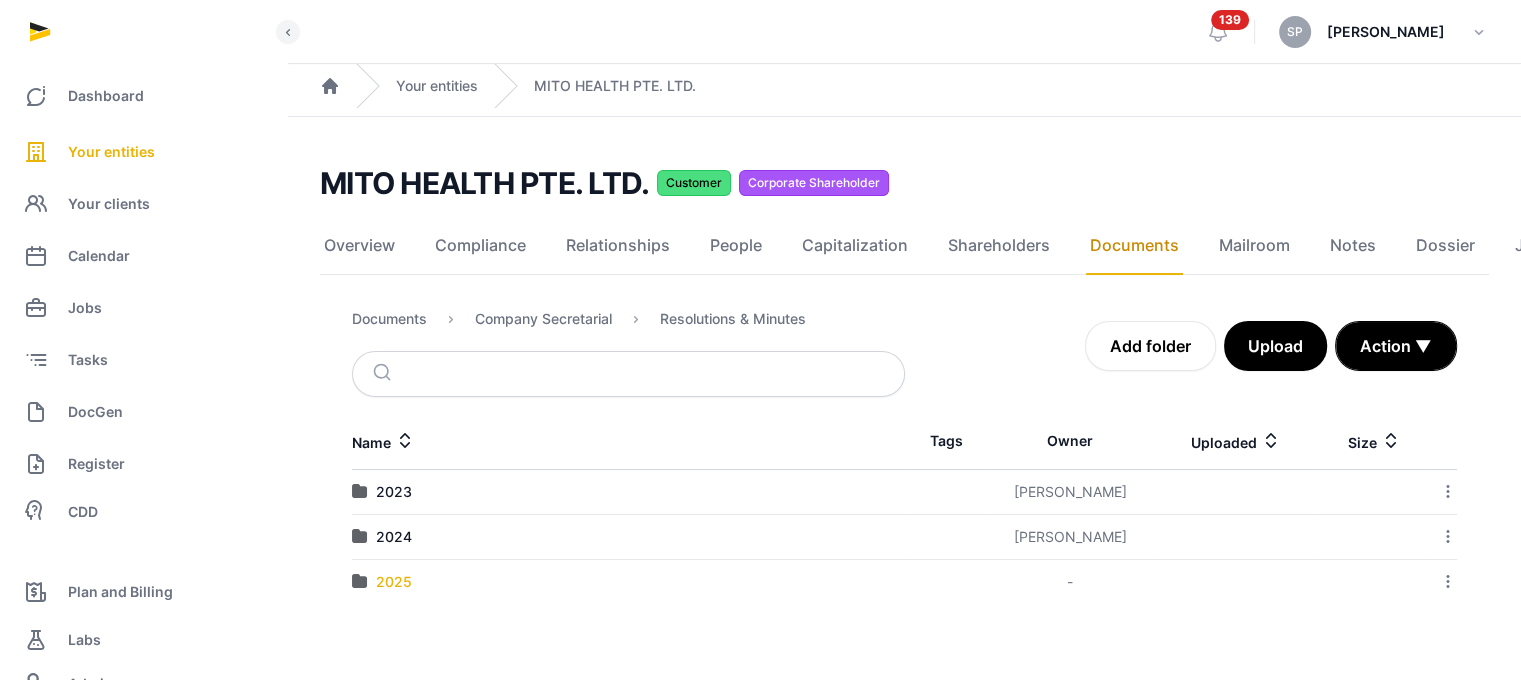 click on "2025" at bounding box center (394, 582) 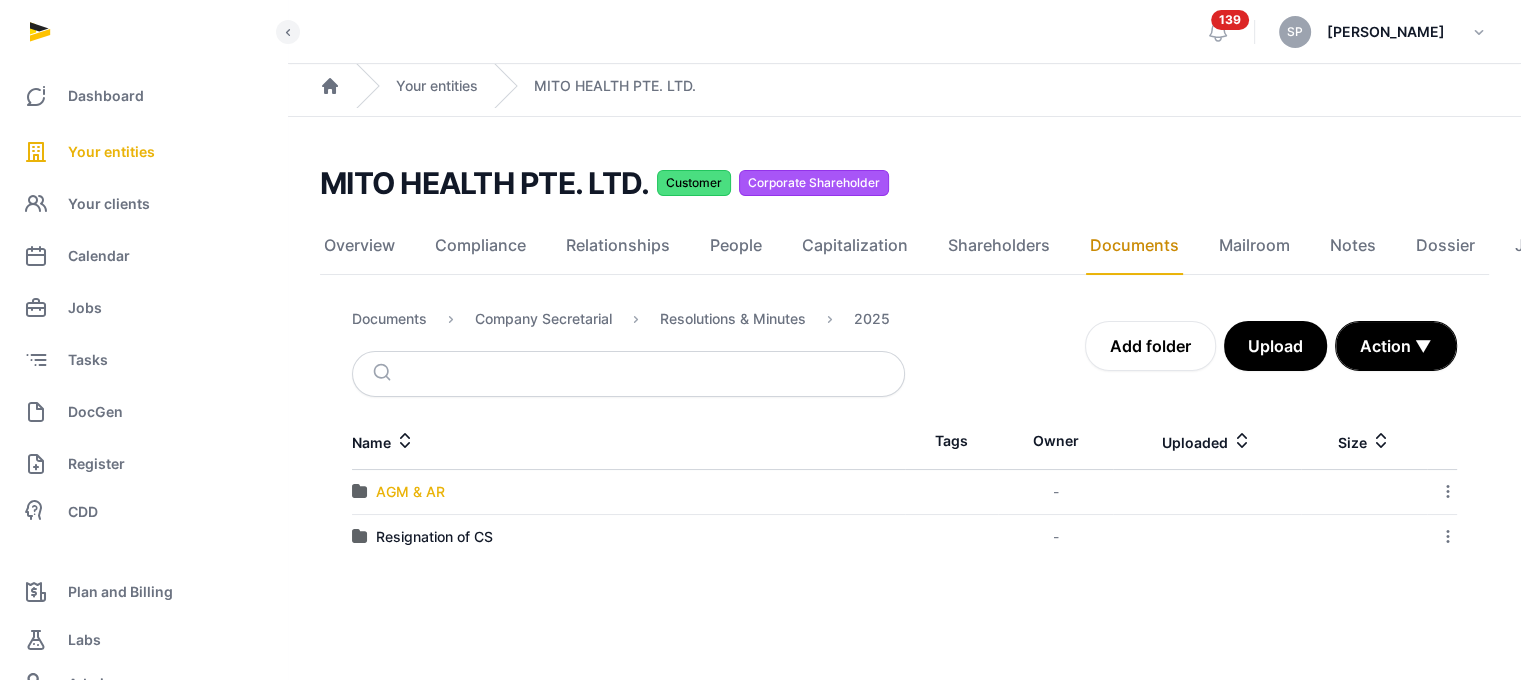 click on "AGM & AR" at bounding box center (410, 492) 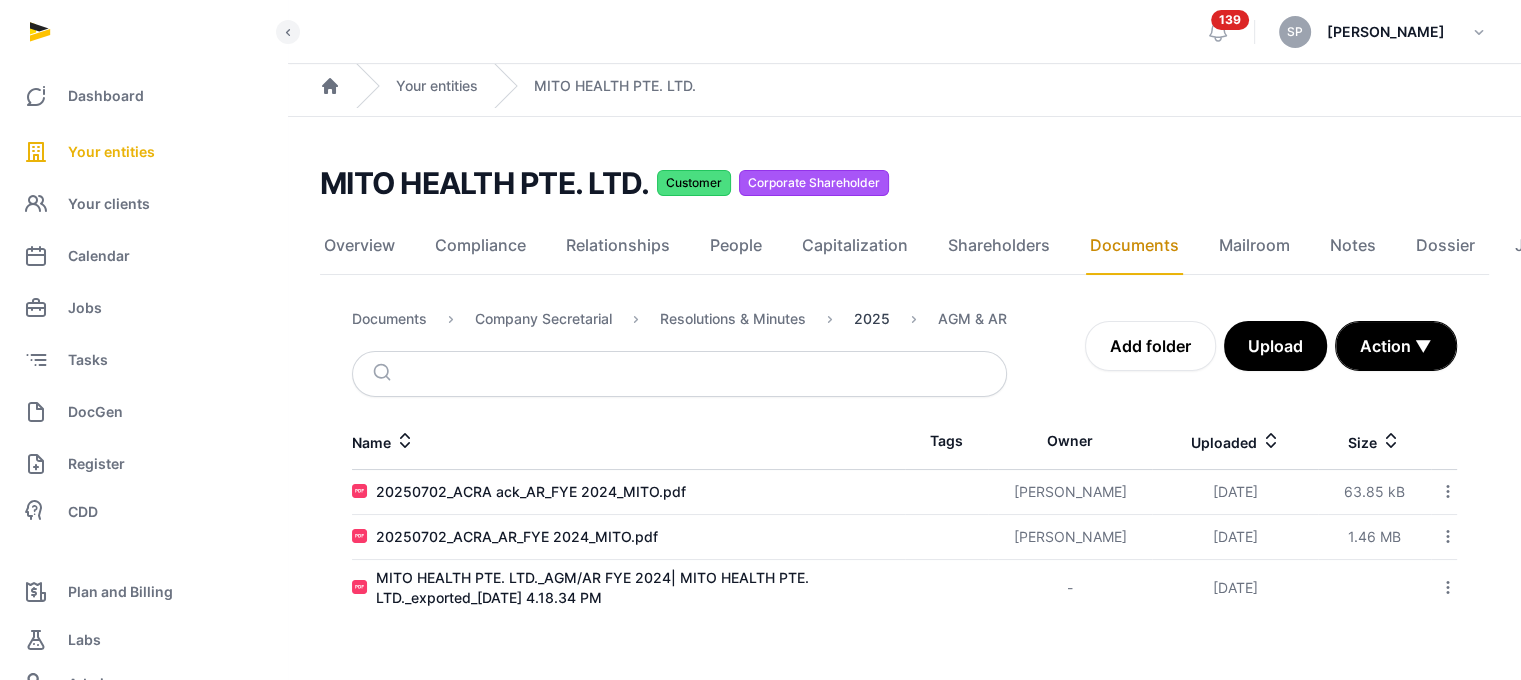 click on "2025" at bounding box center [872, 319] 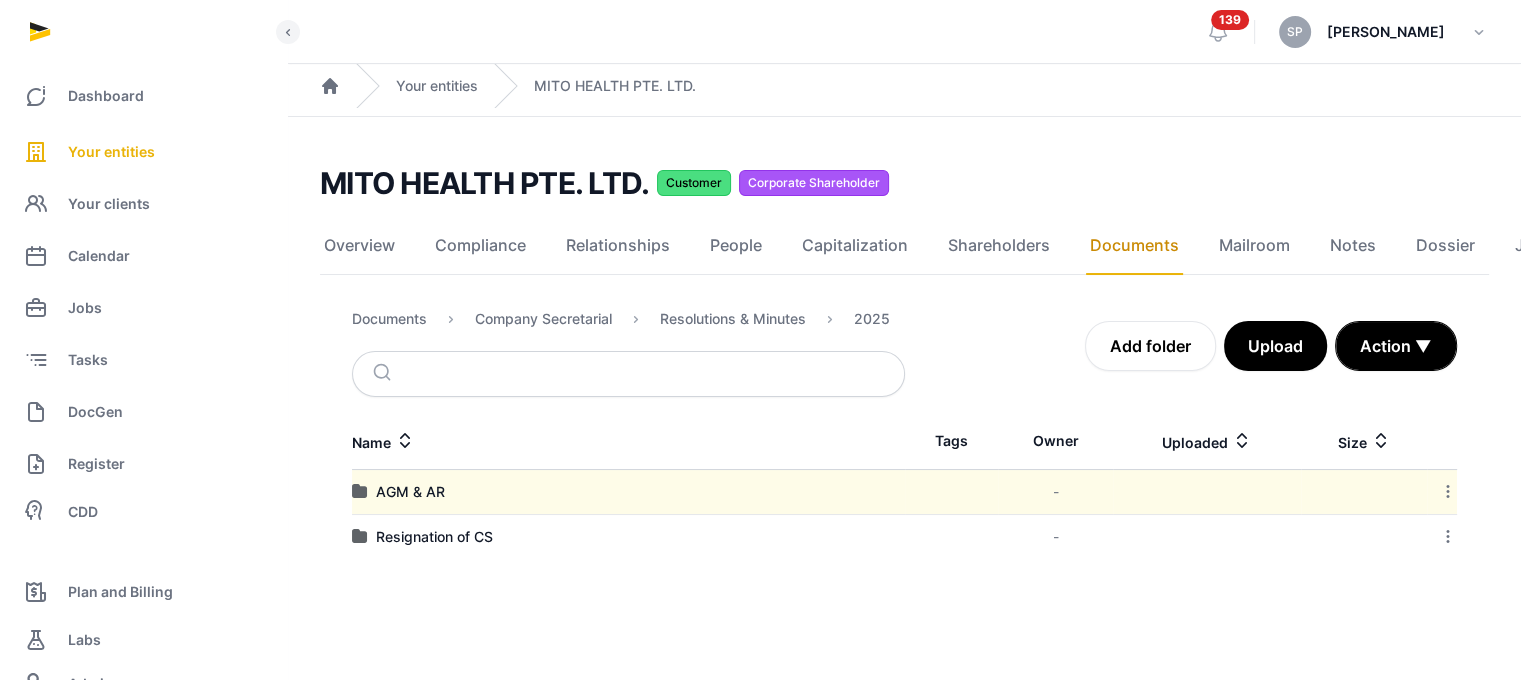 click 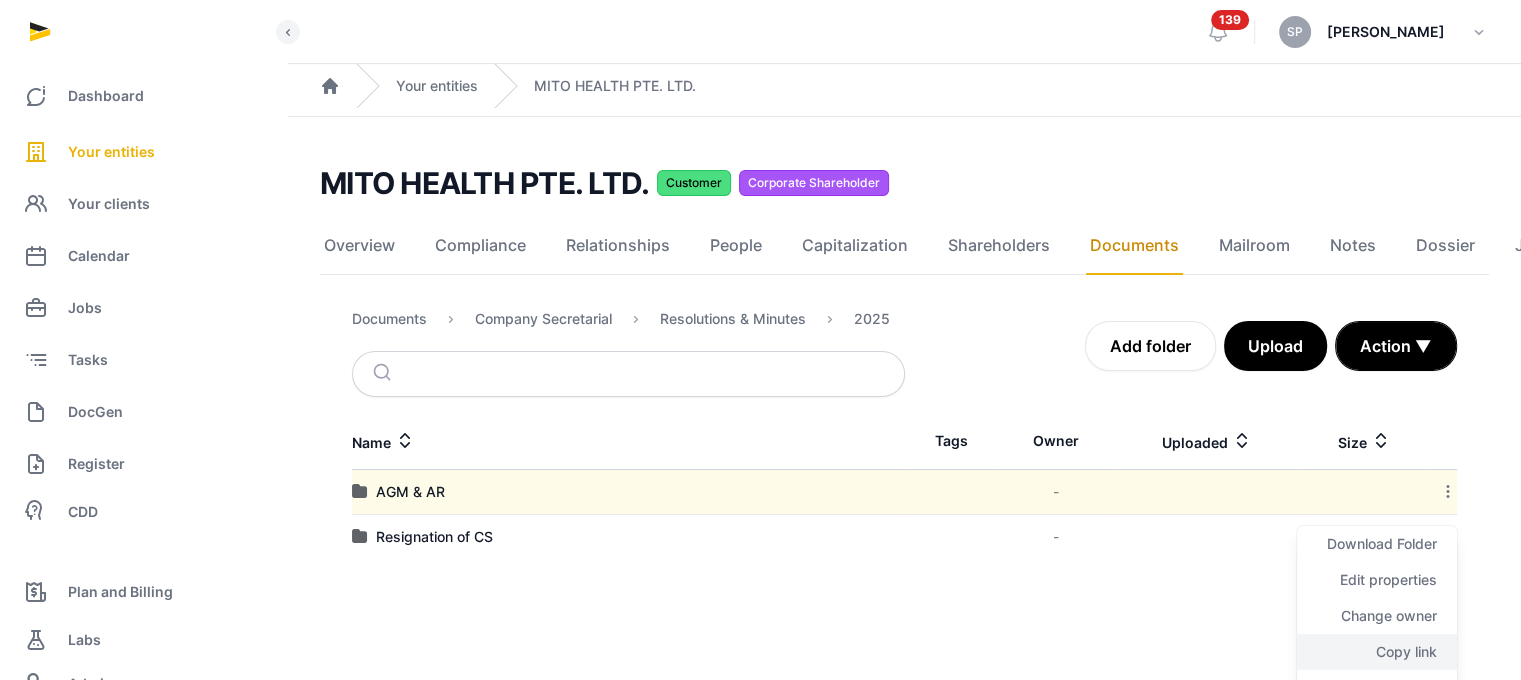 click on "Copy link" 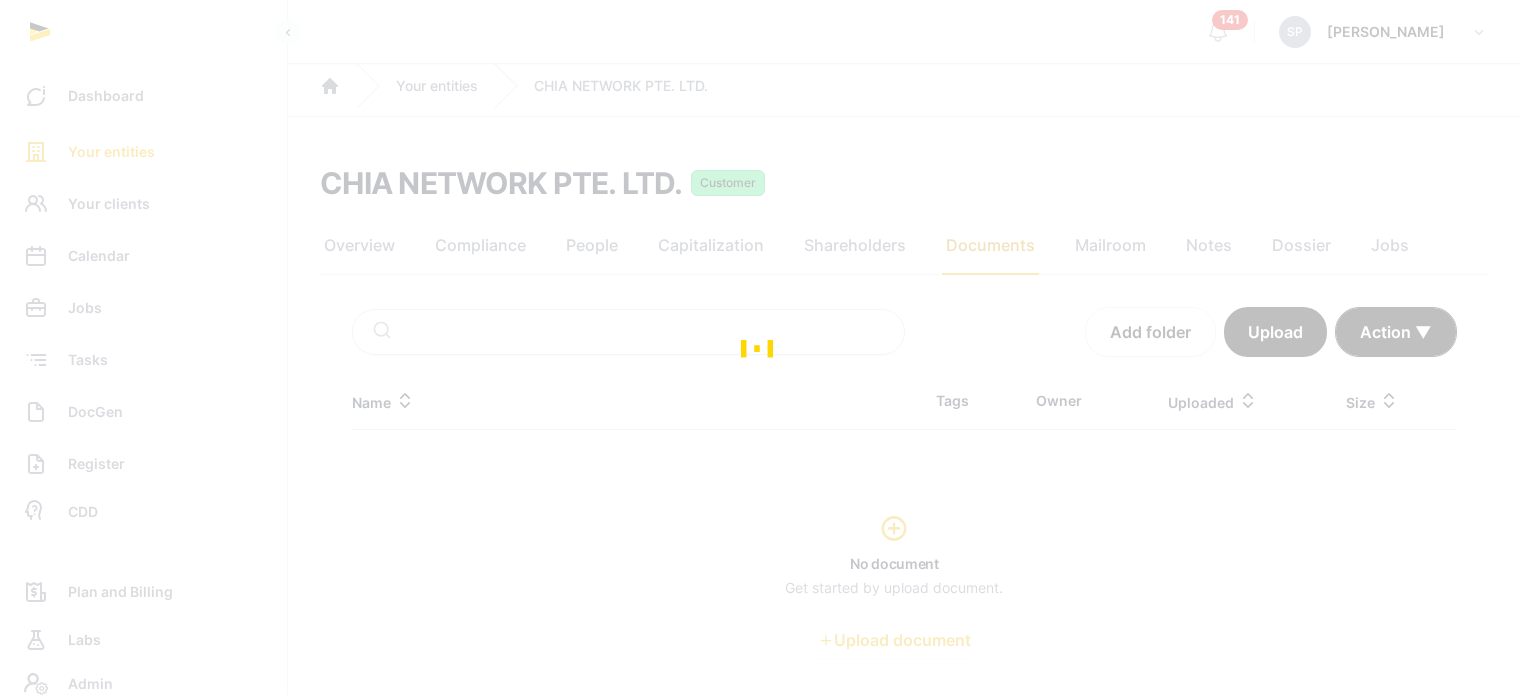 scroll, scrollTop: 0, scrollLeft: 0, axis: both 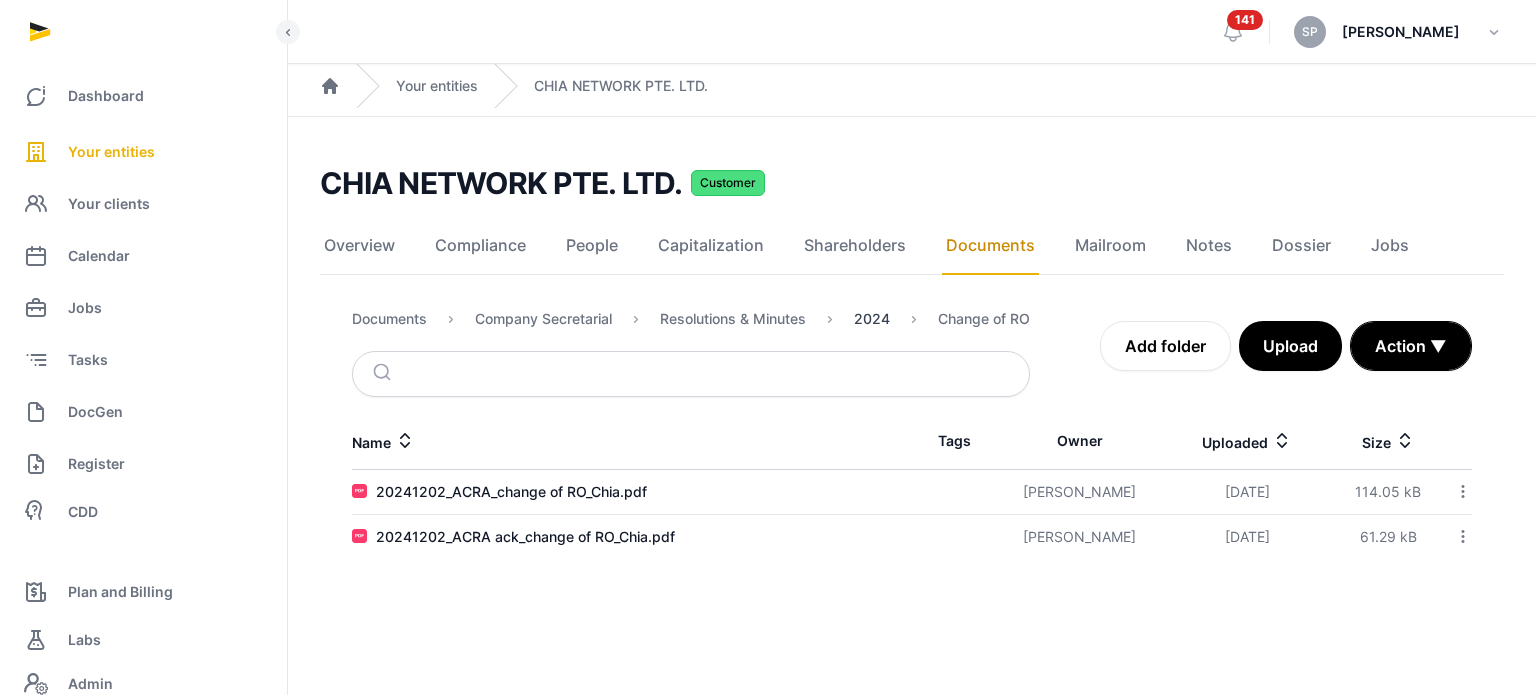 click on "2024" at bounding box center [872, 319] 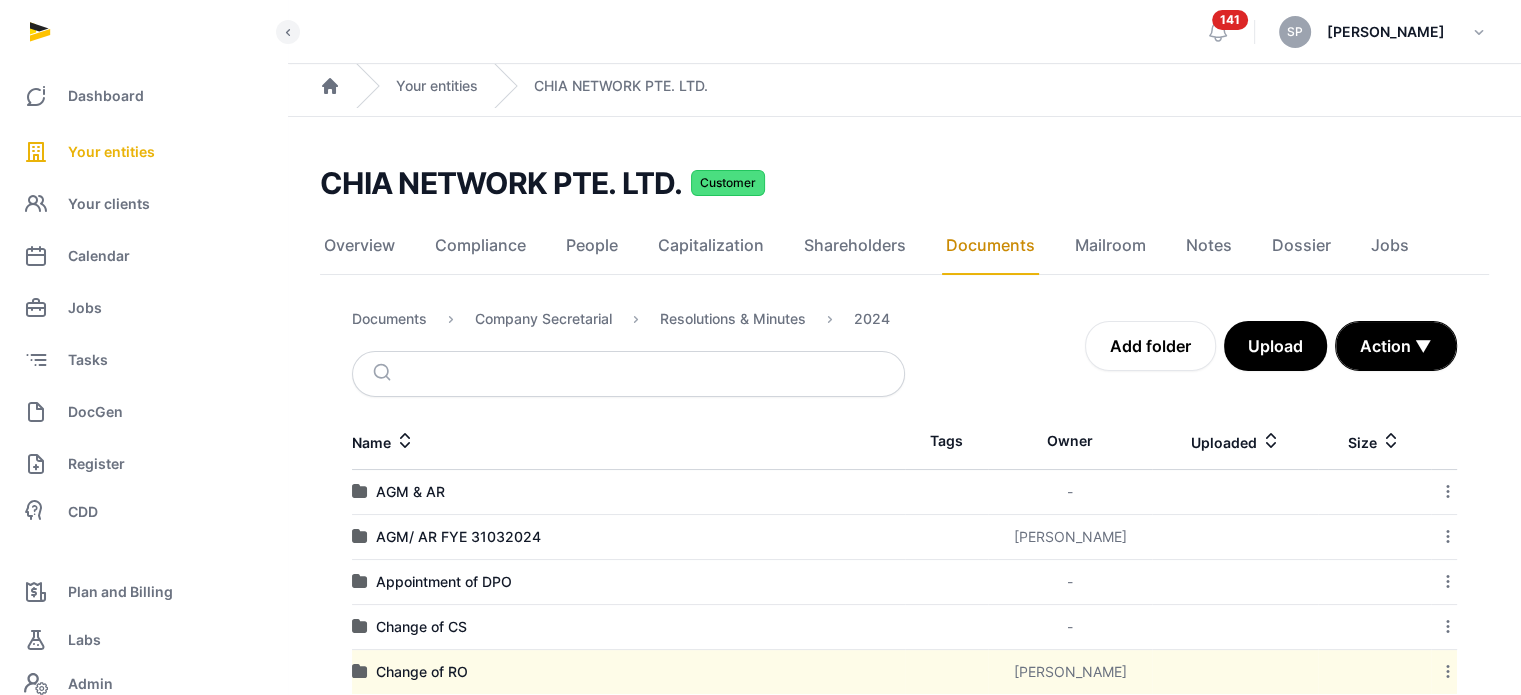 scroll, scrollTop: 36, scrollLeft: 0, axis: vertical 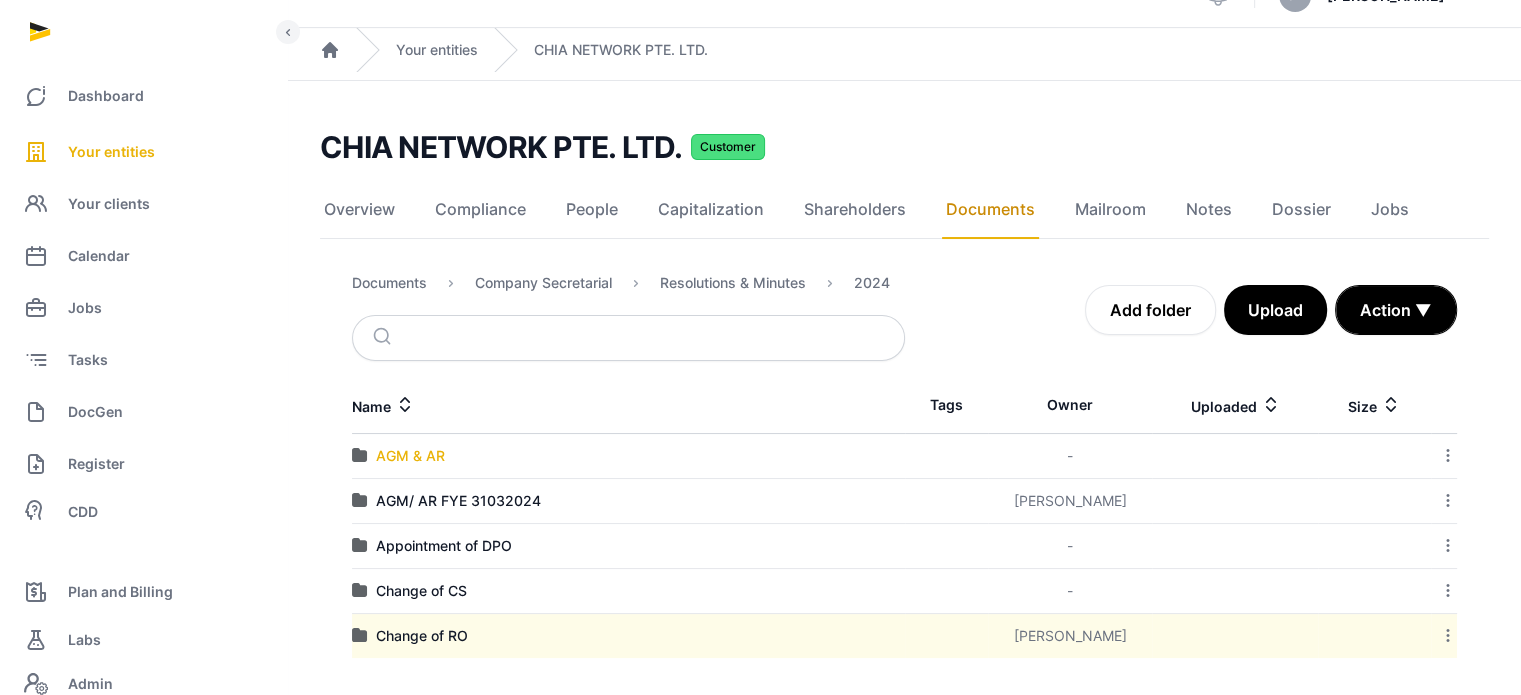 click on "AGM & AR" at bounding box center [410, 456] 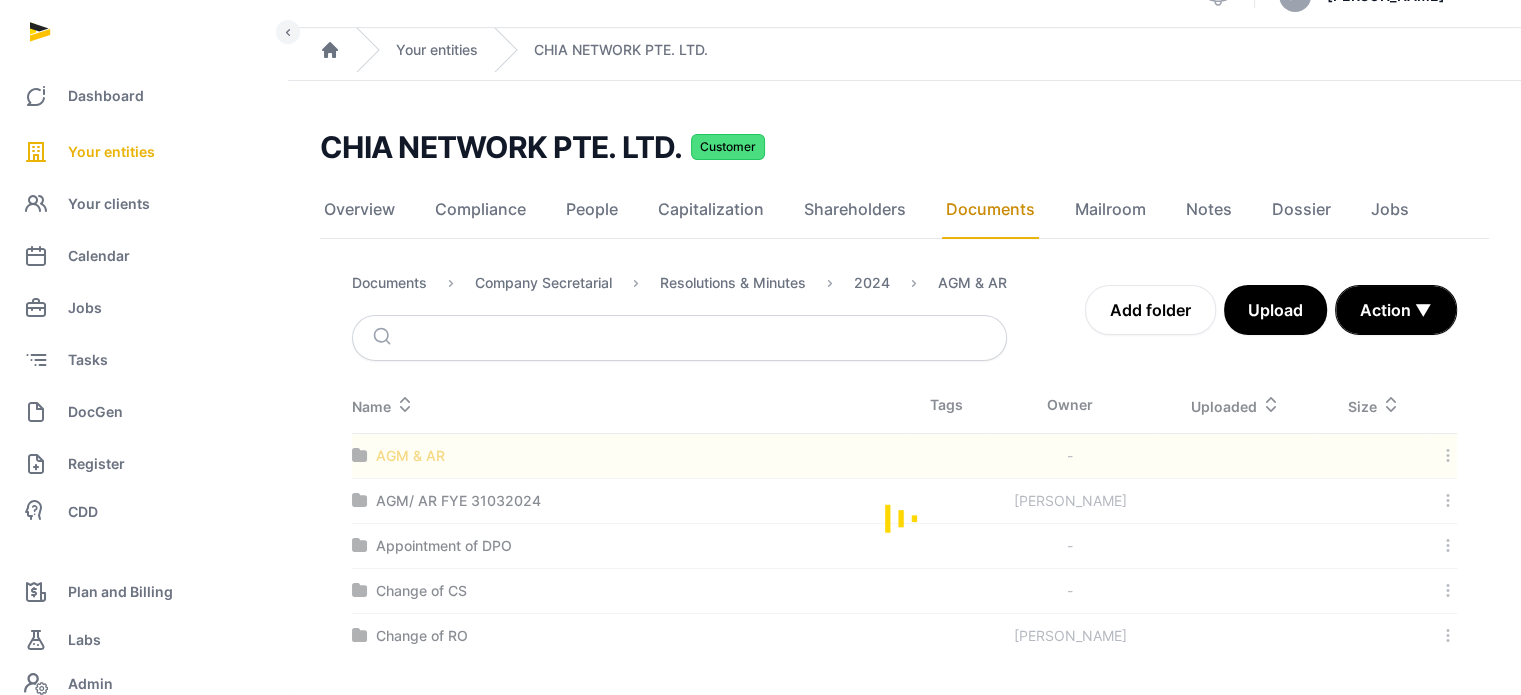 scroll, scrollTop: 0, scrollLeft: 0, axis: both 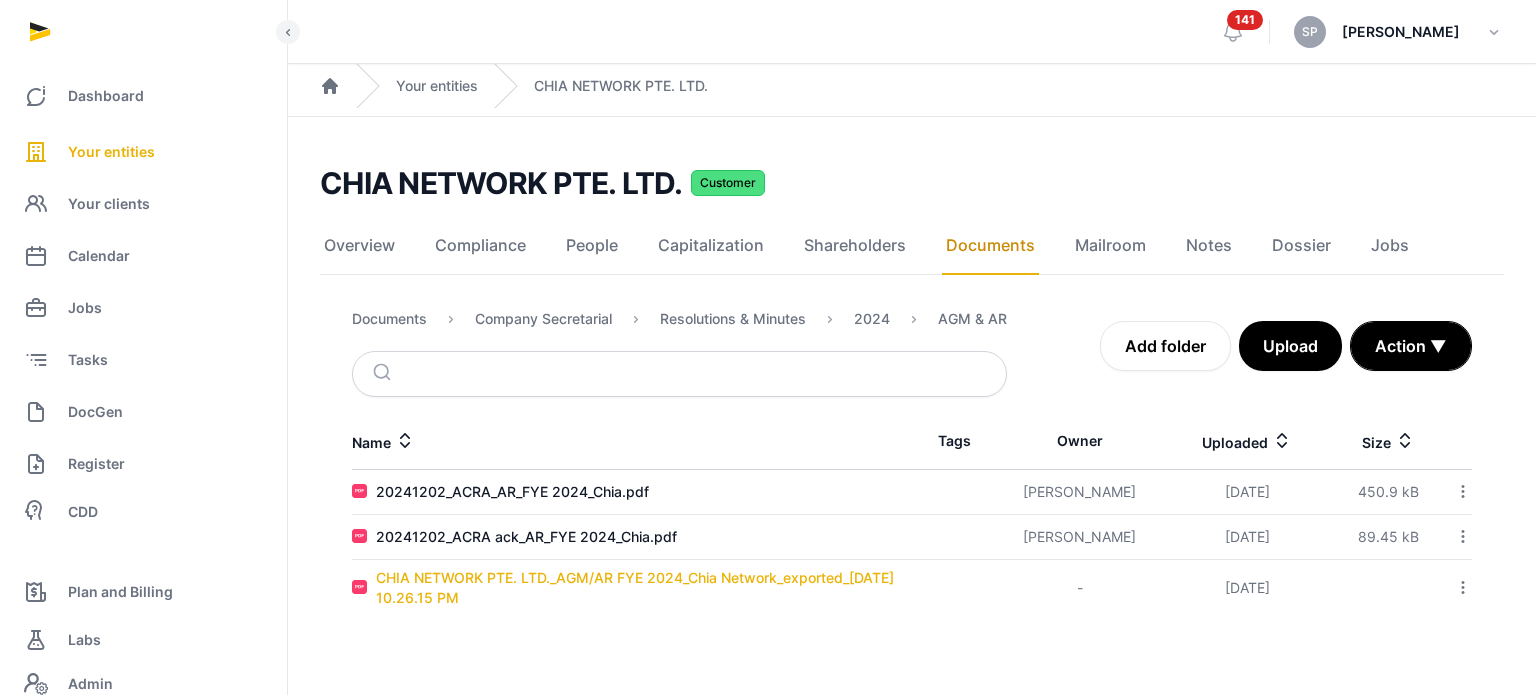 click on "CHIA NETWORK PTE. LTD._AGM/AR FYE 2024_Chia Network_exported_[DATE] 10.26.15 PM" at bounding box center [644, 588] 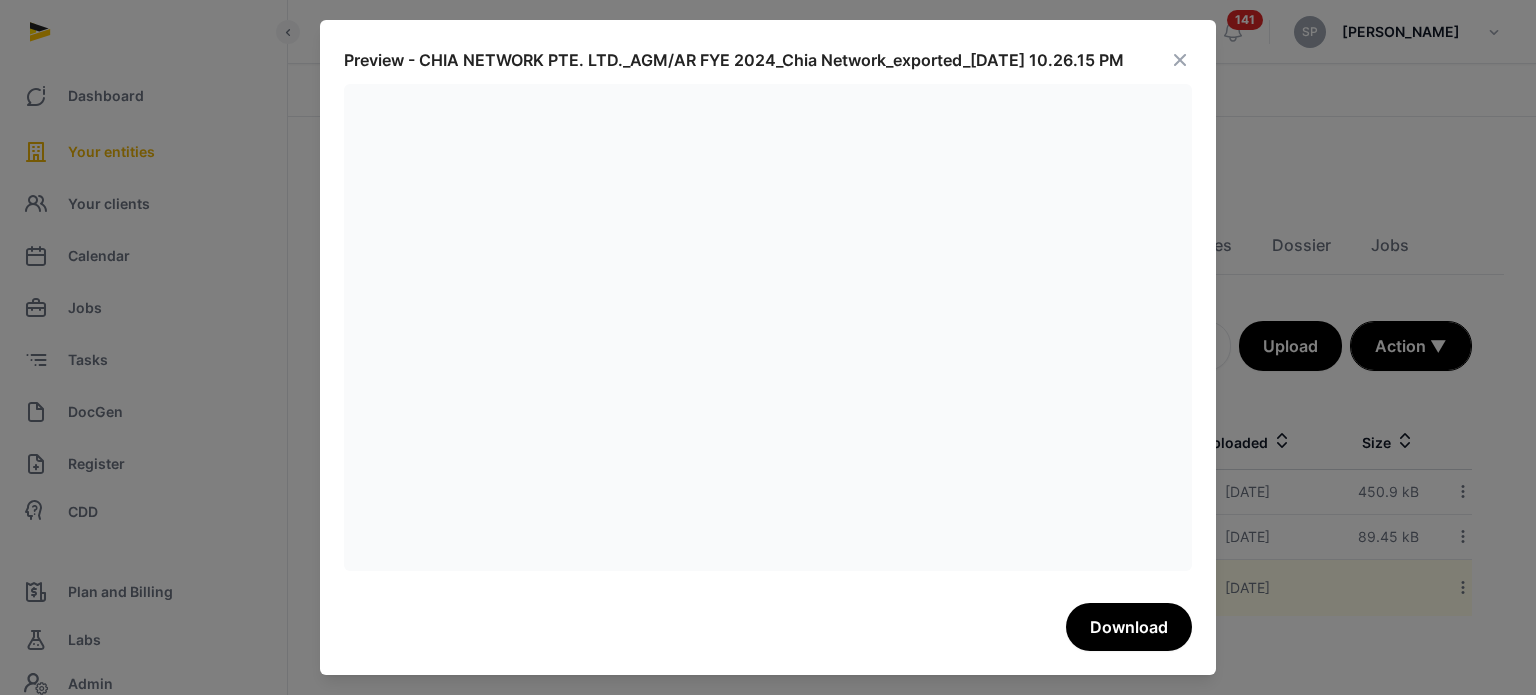 click at bounding box center [1180, 60] 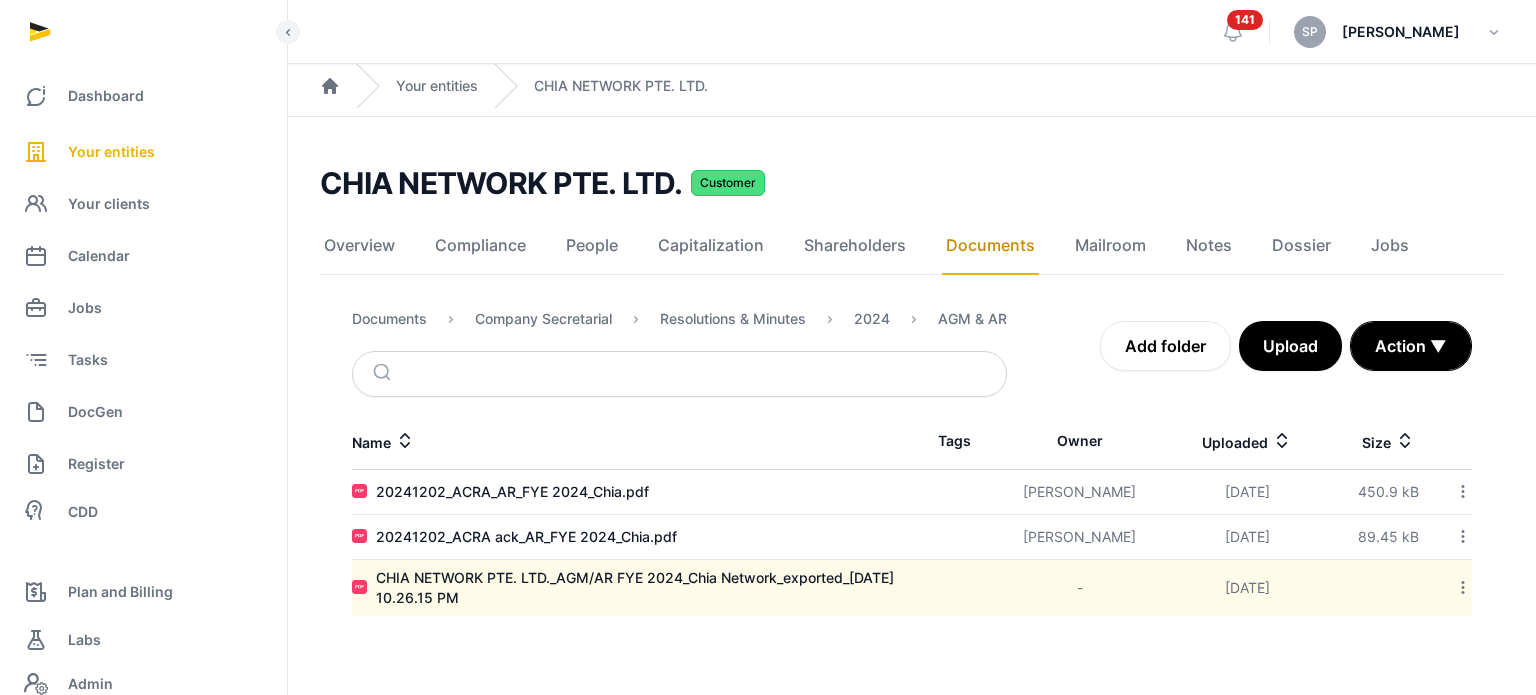 click 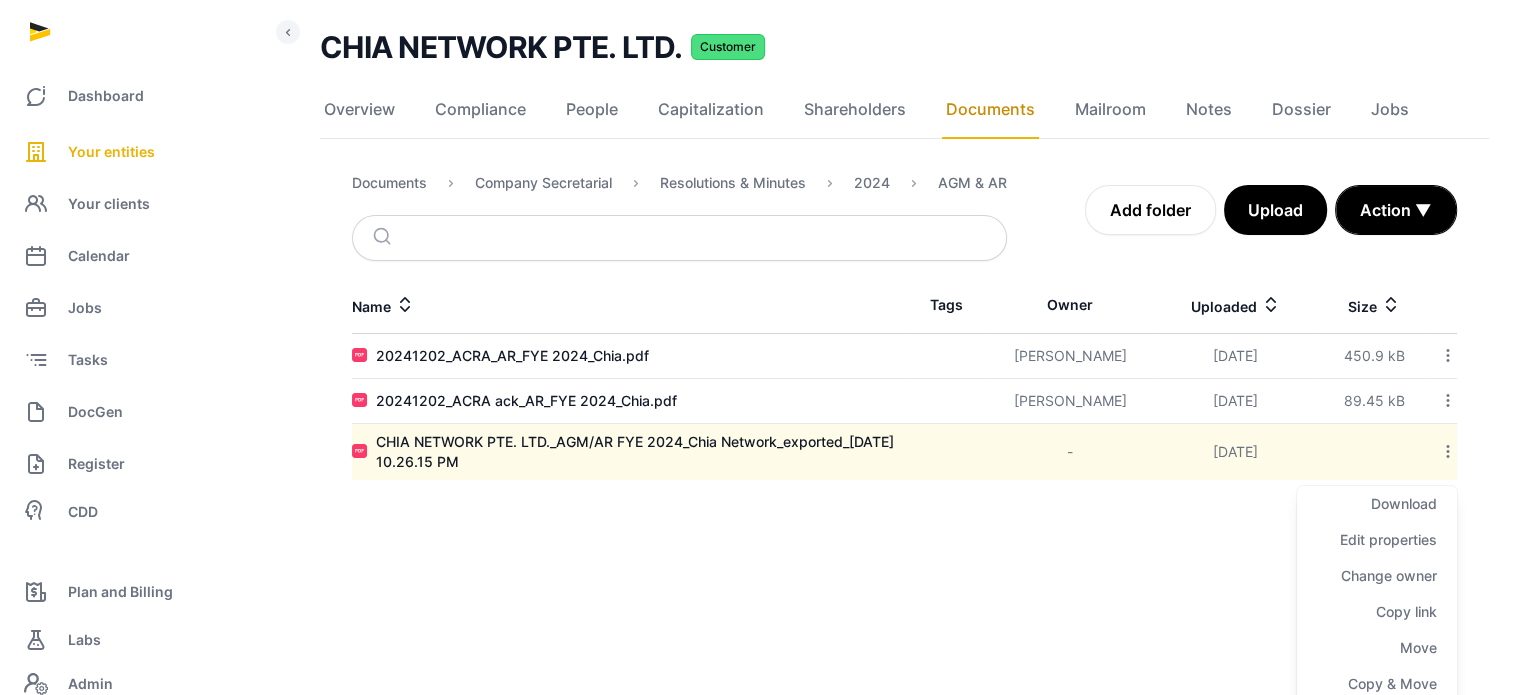 scroll, scrollTop: 137, scrollLeft: 0, axis: vertical 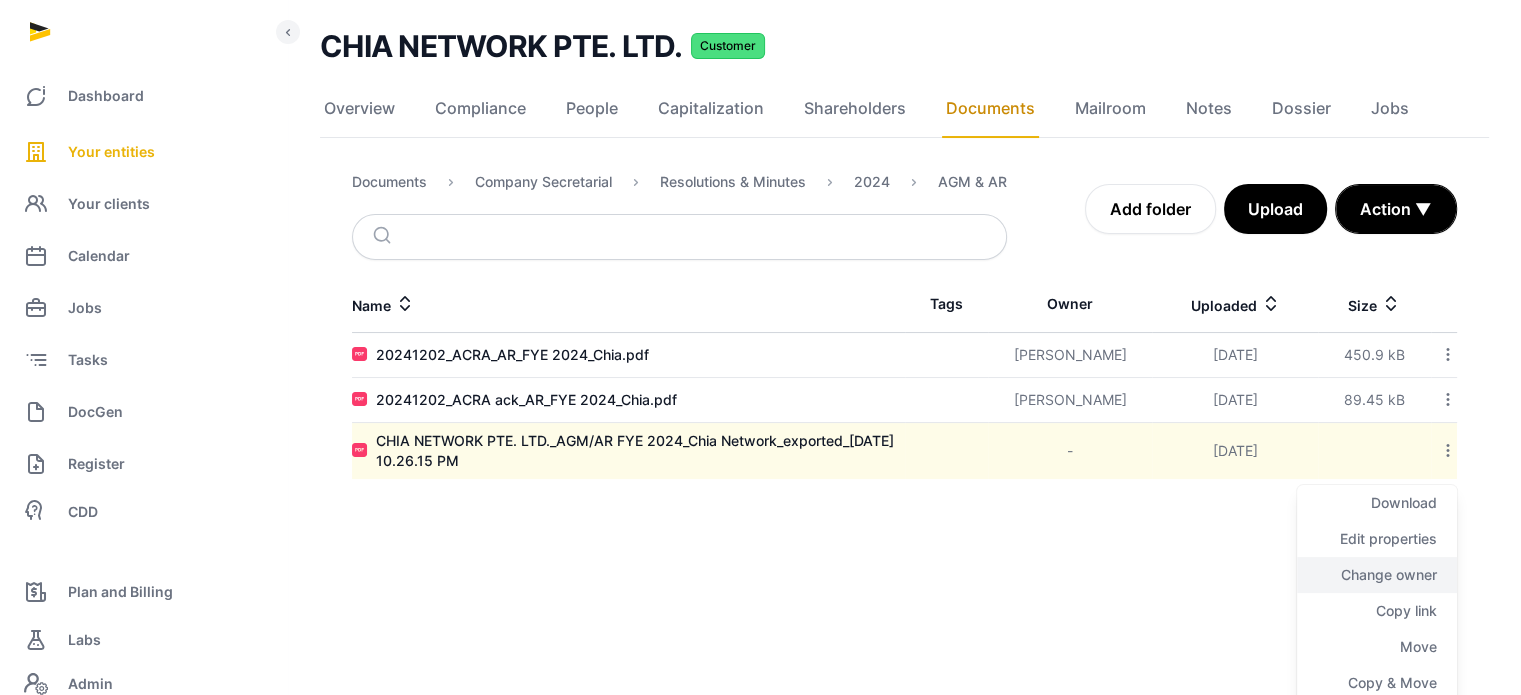 click on "Change owner" 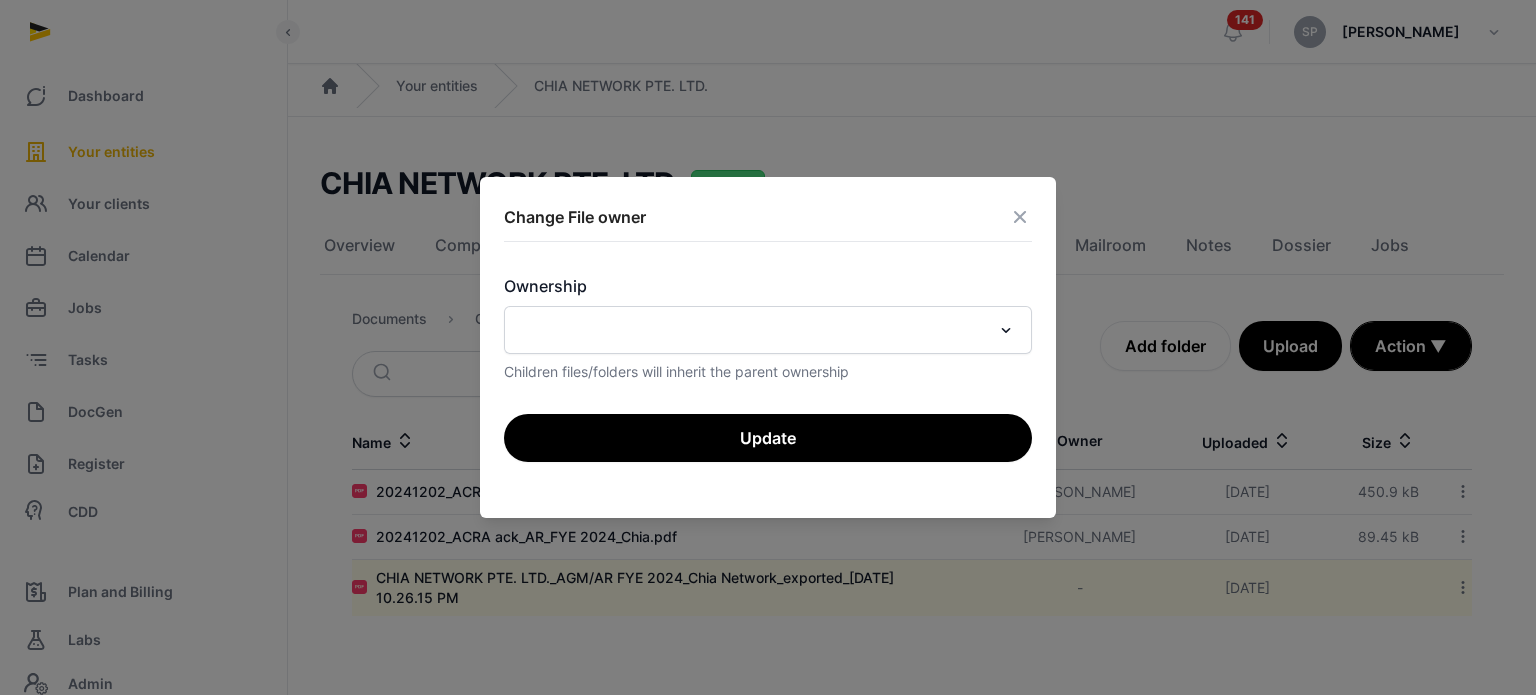 click at bounding box center (1020, 217) 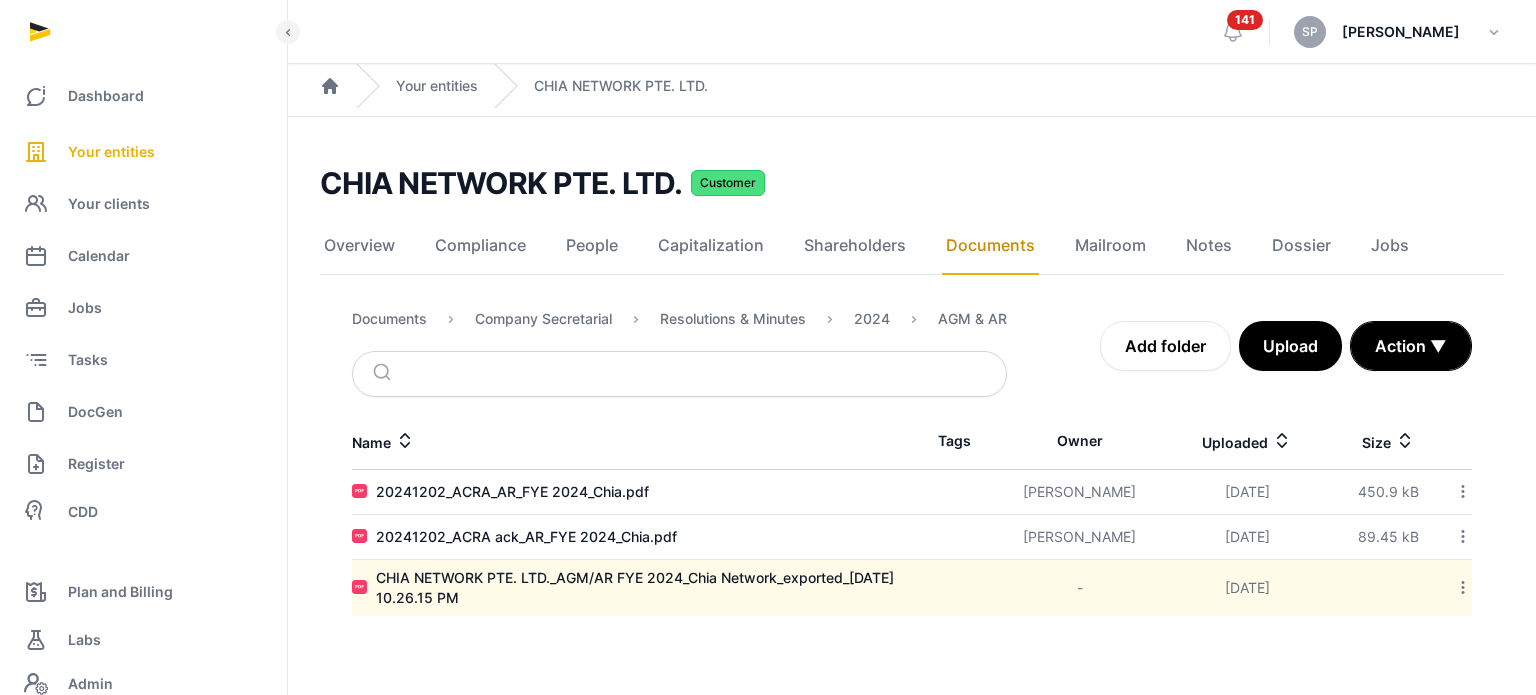 click 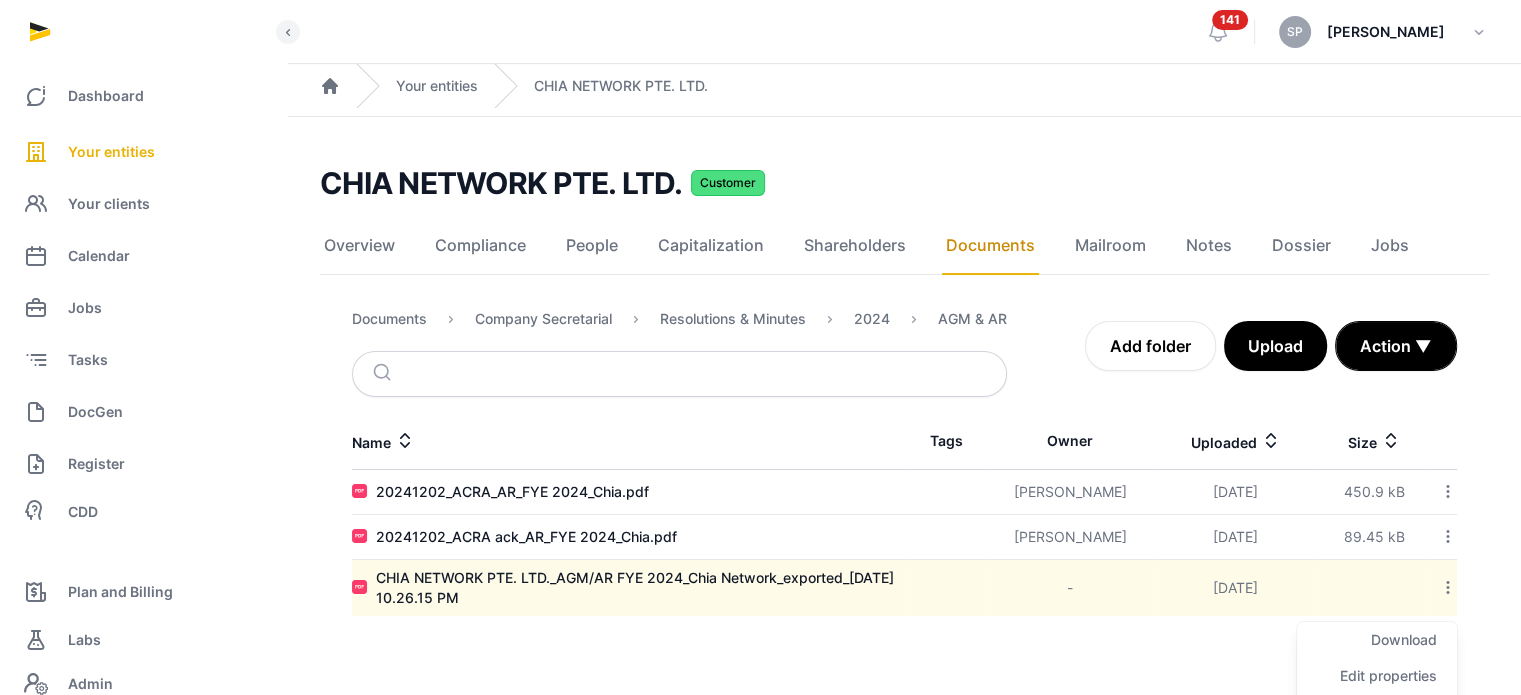 click 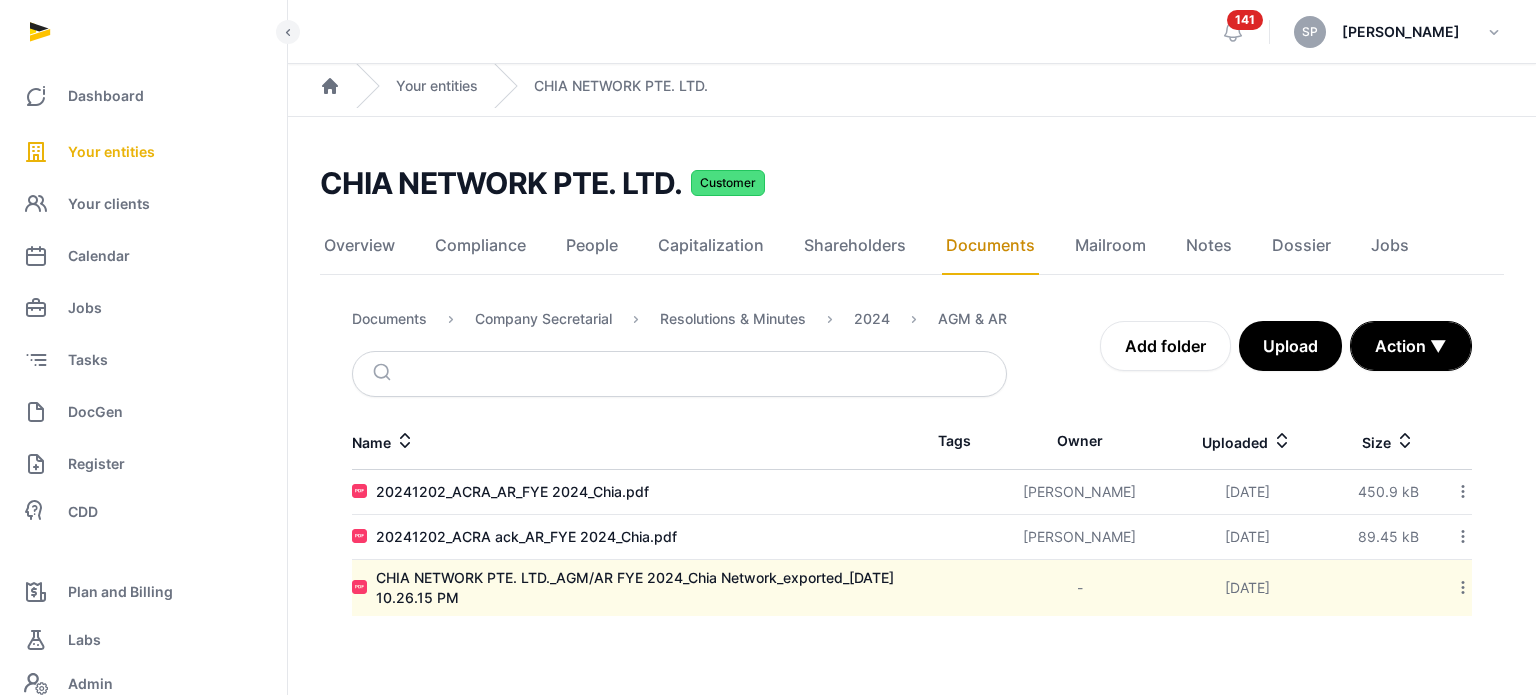 click 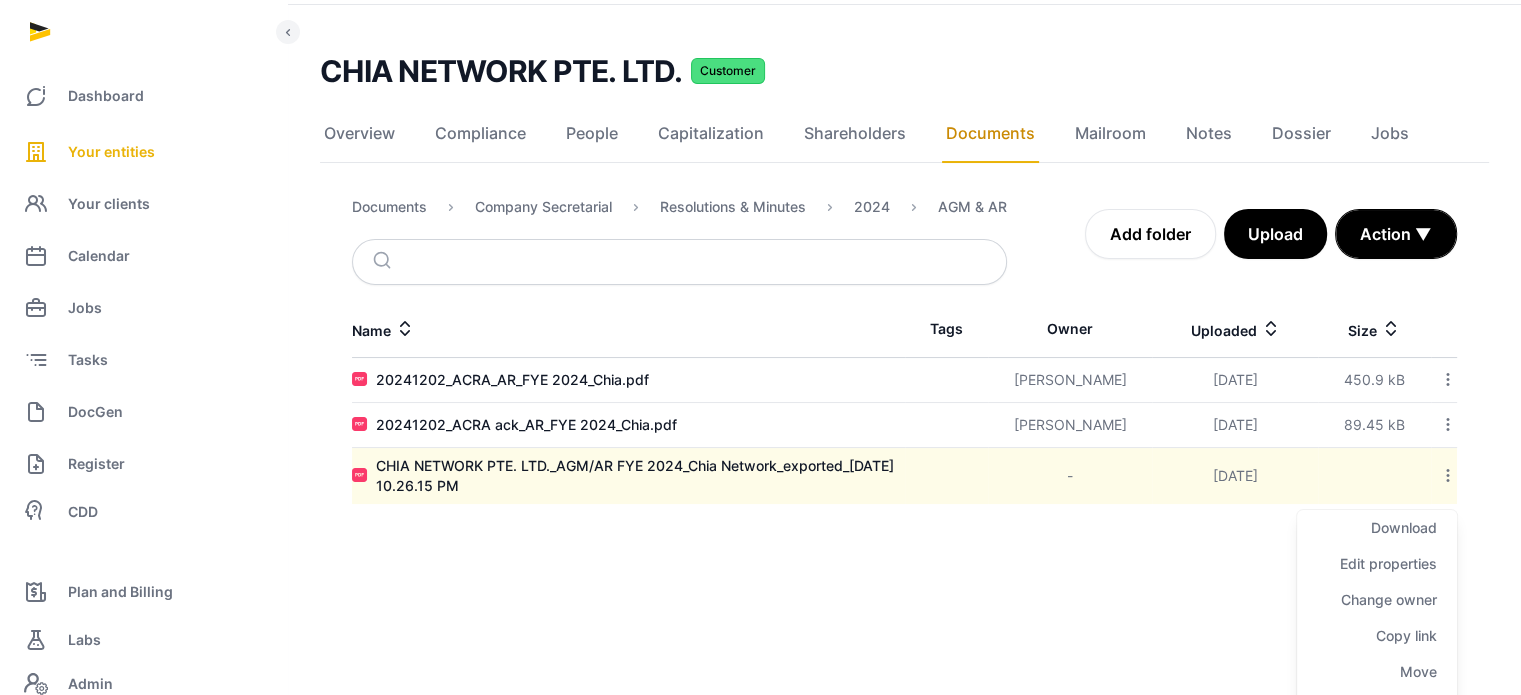 scroll, scrollTop: 119, scrollLeft: 0, axis: vertical 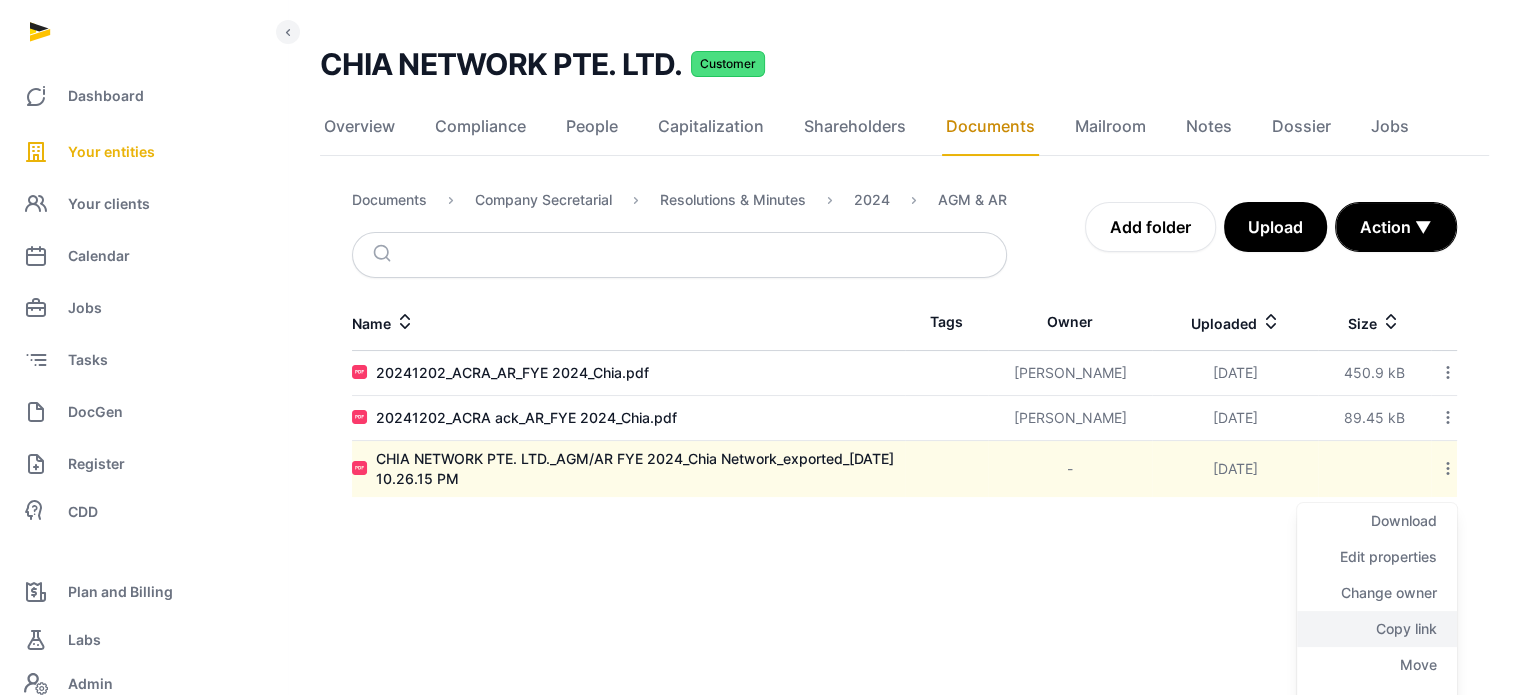 click on "Copy link" 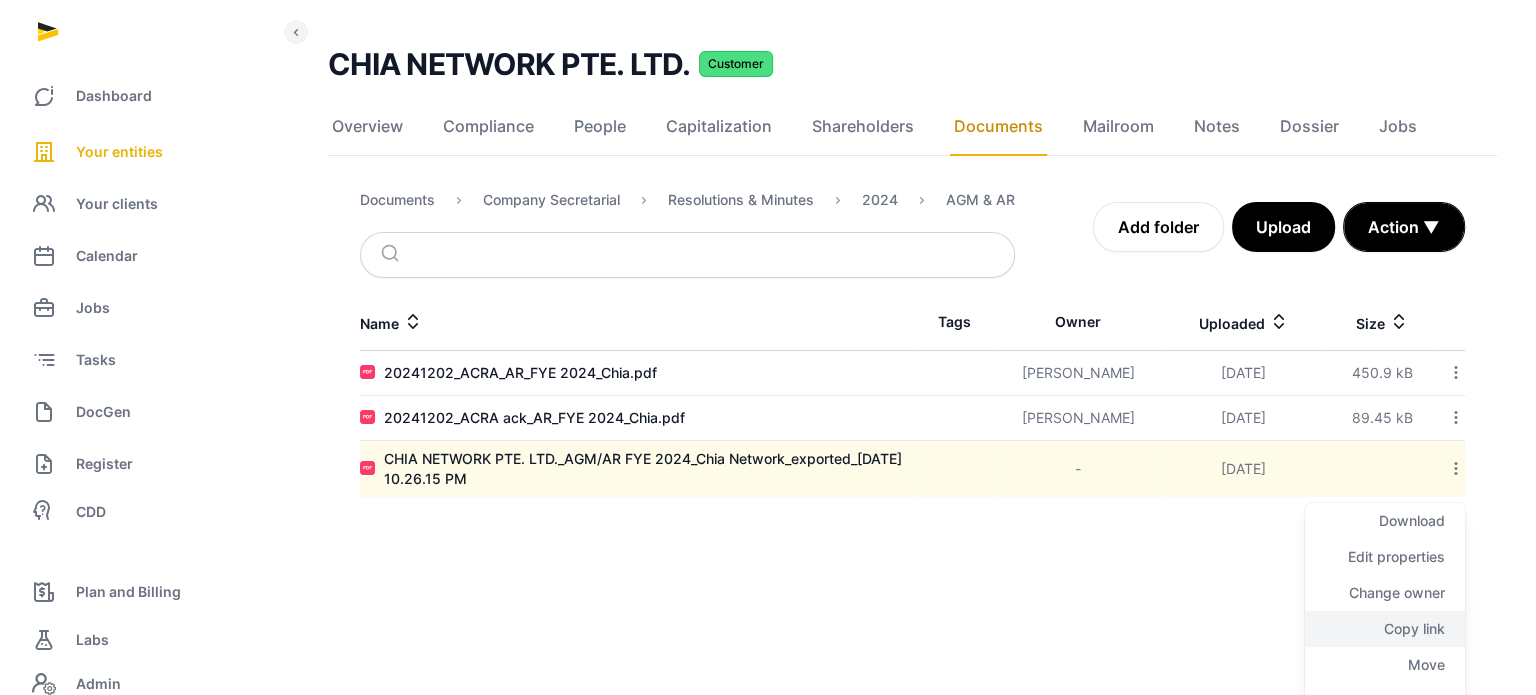 scroll, scrollTop: 0, scrollLeft: 0, axis: both 